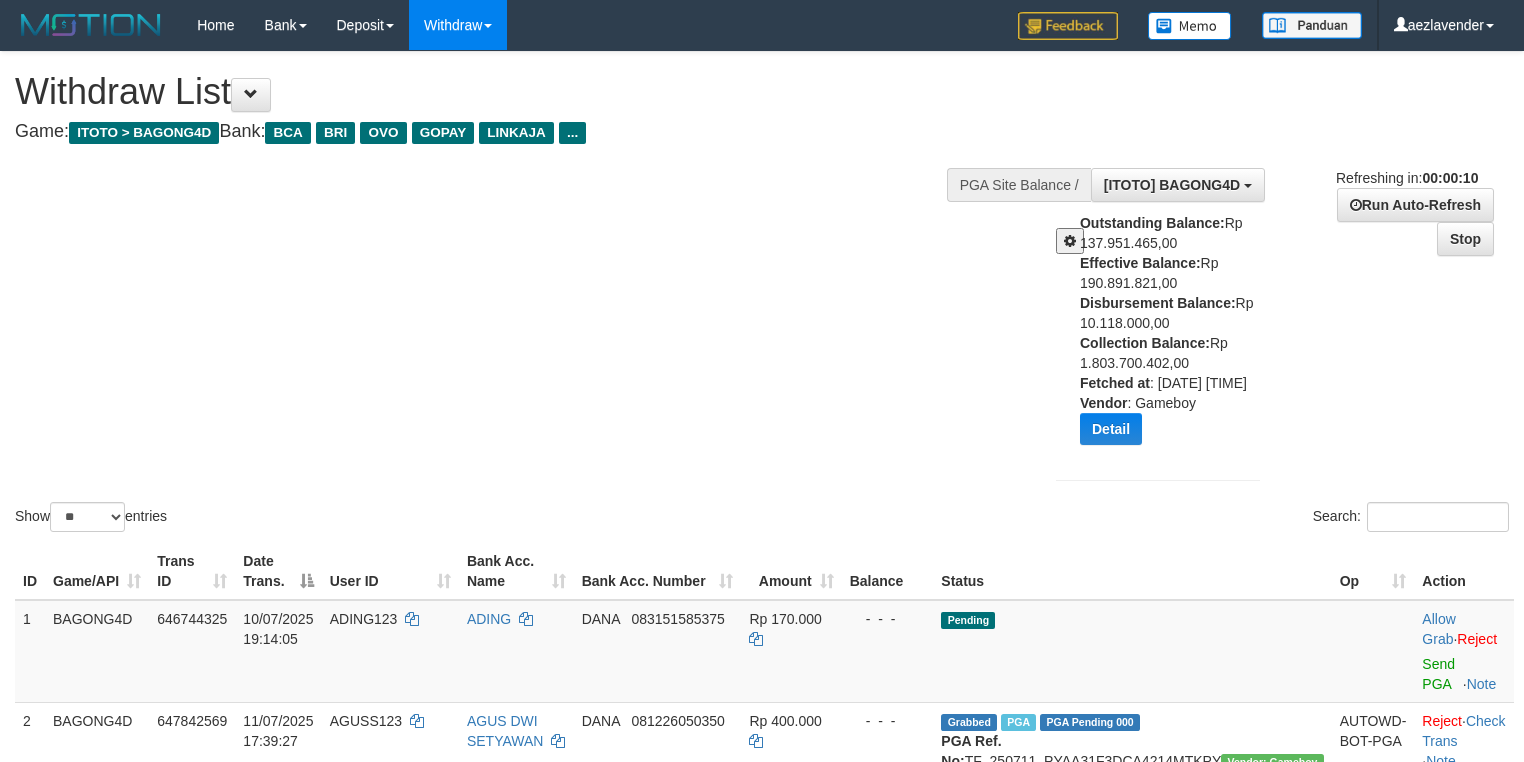 select on "**" 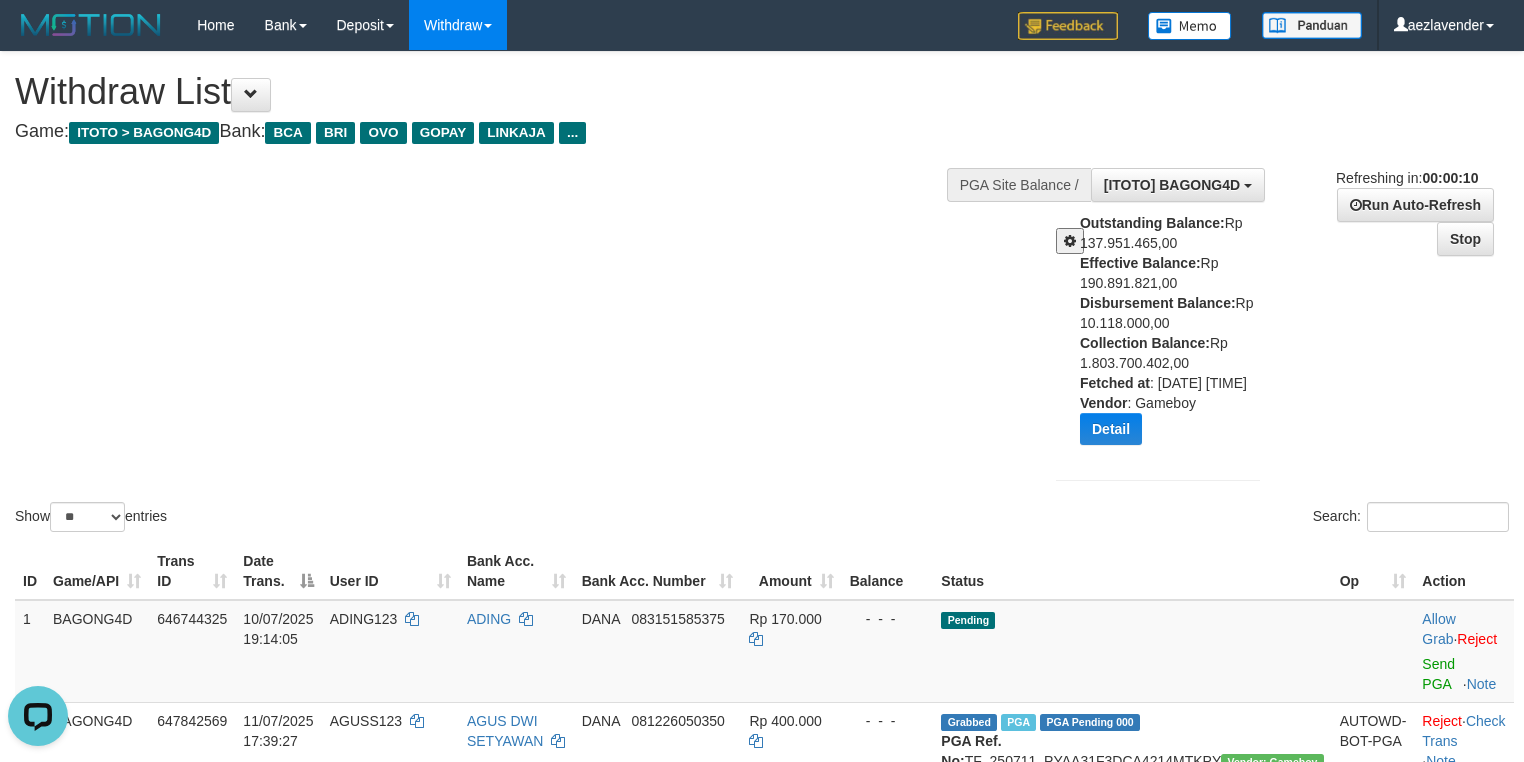 scroll, scrollTop: 0, scrollLeft: 0, axis: both 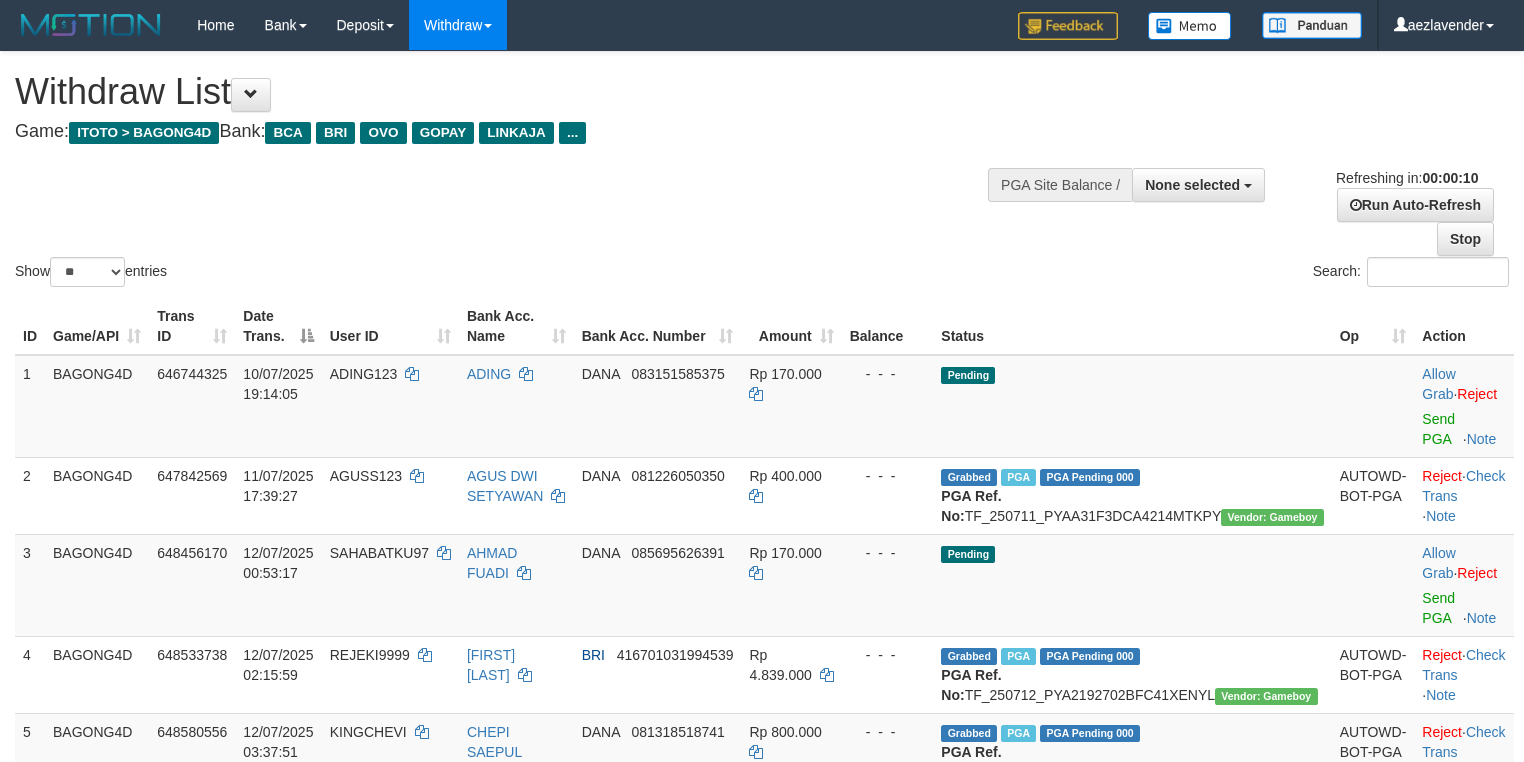 select 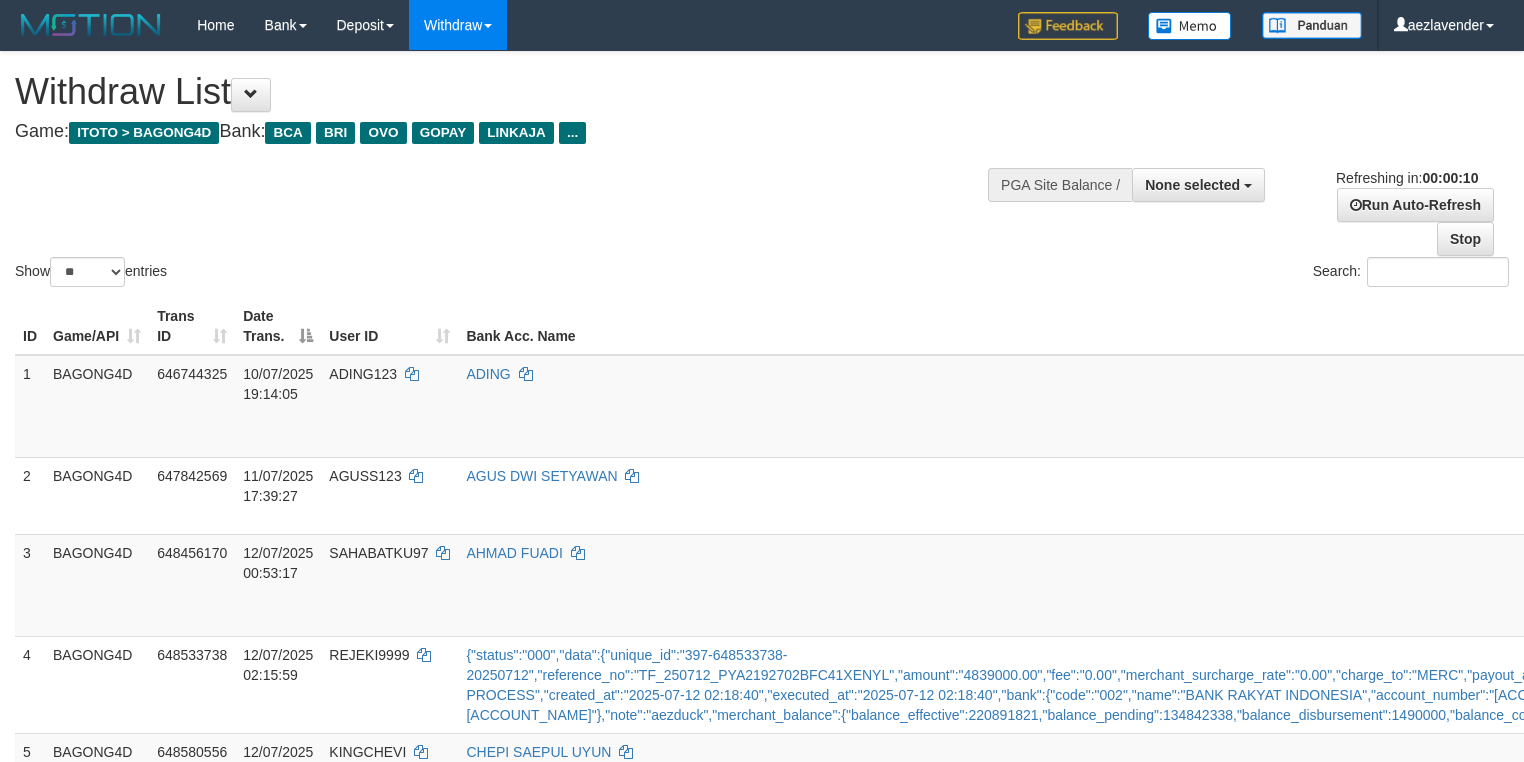 select 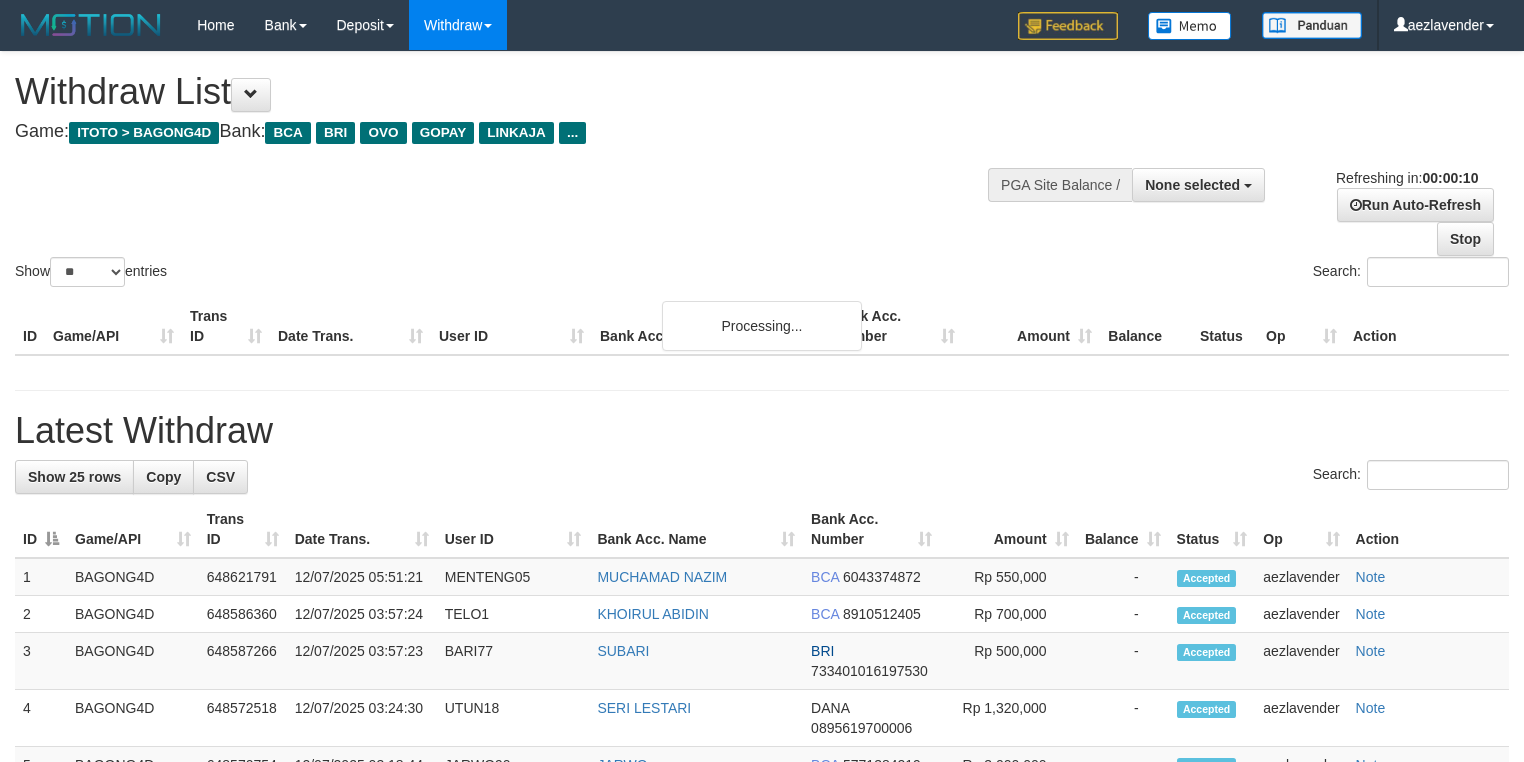 select 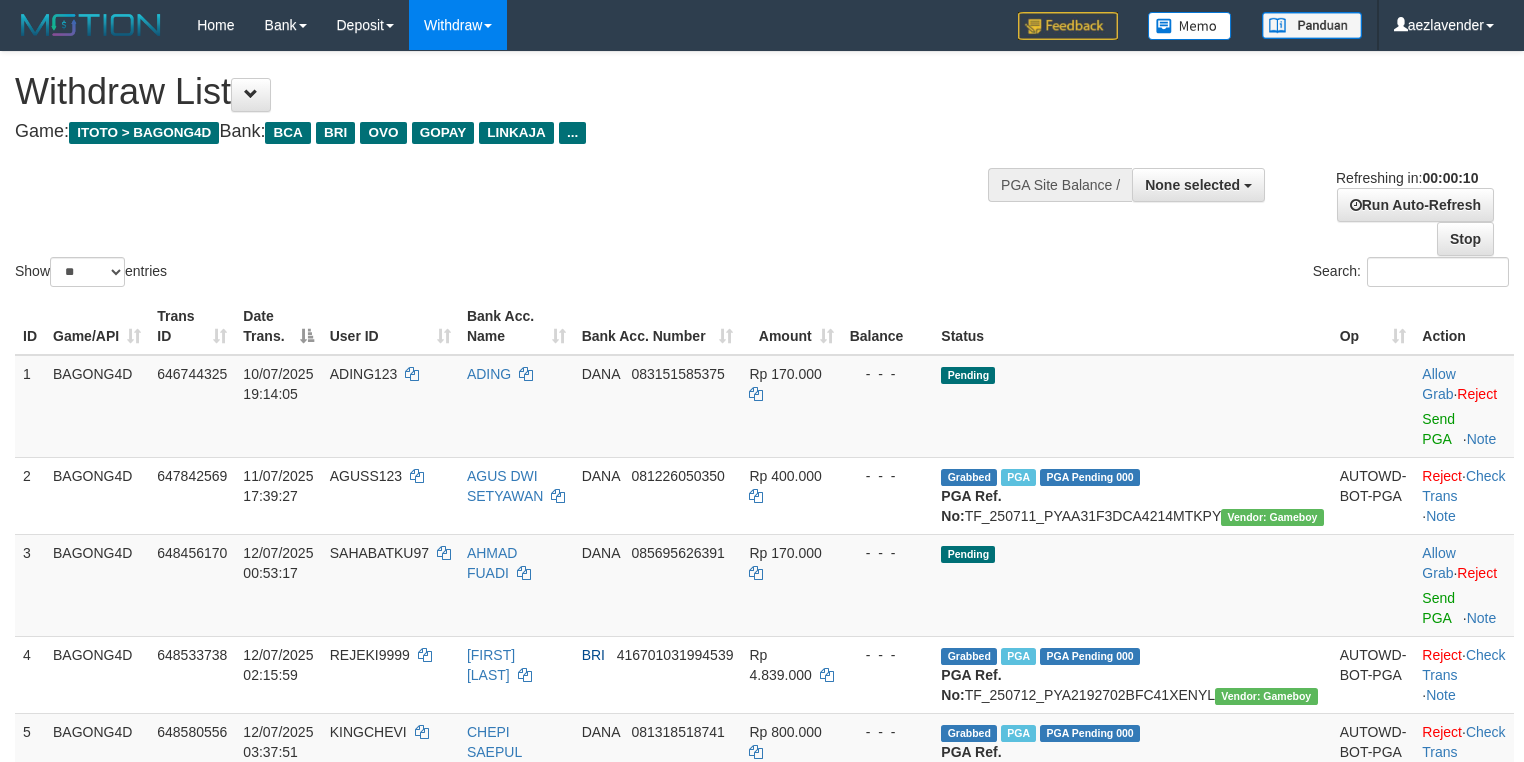 select 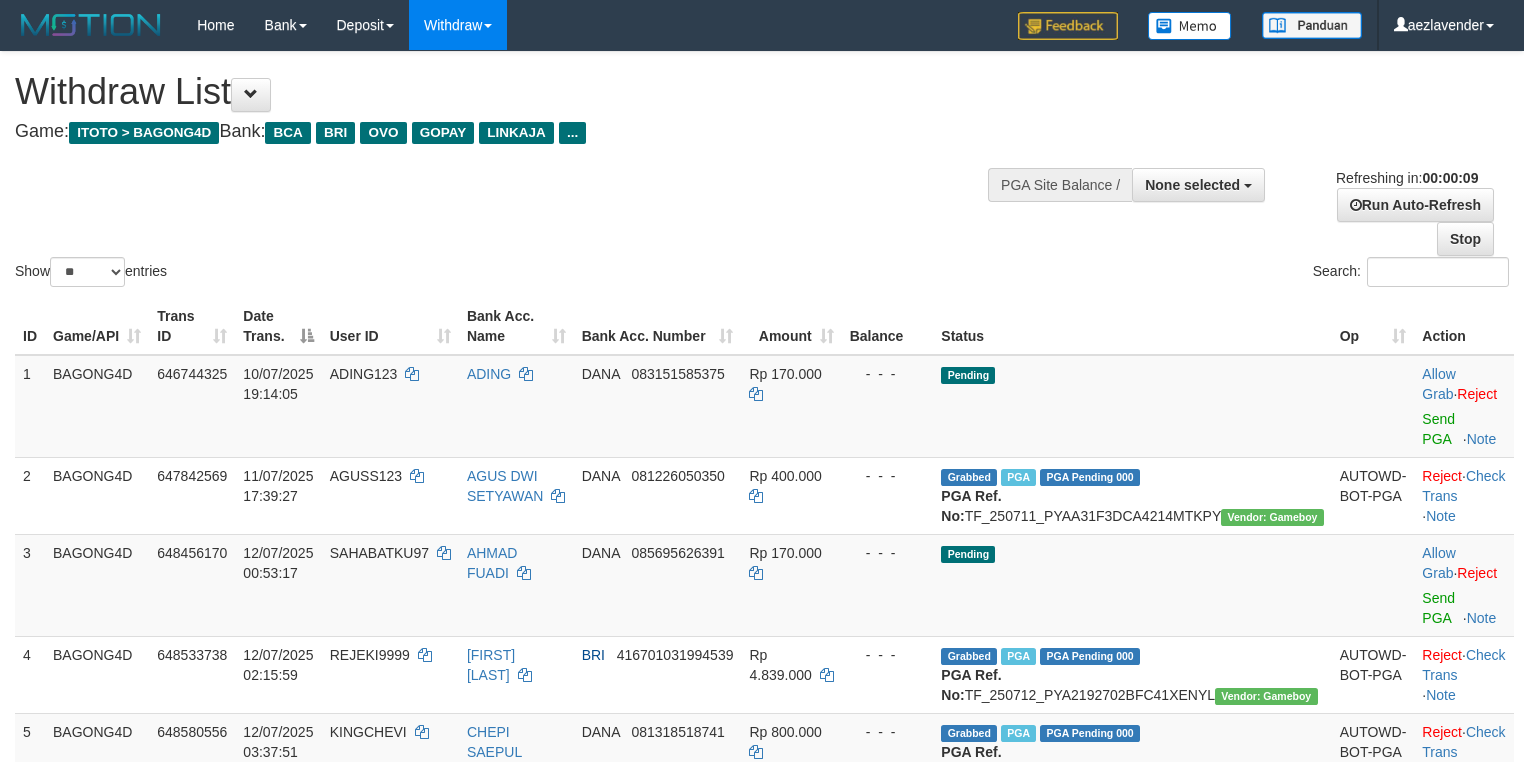 select 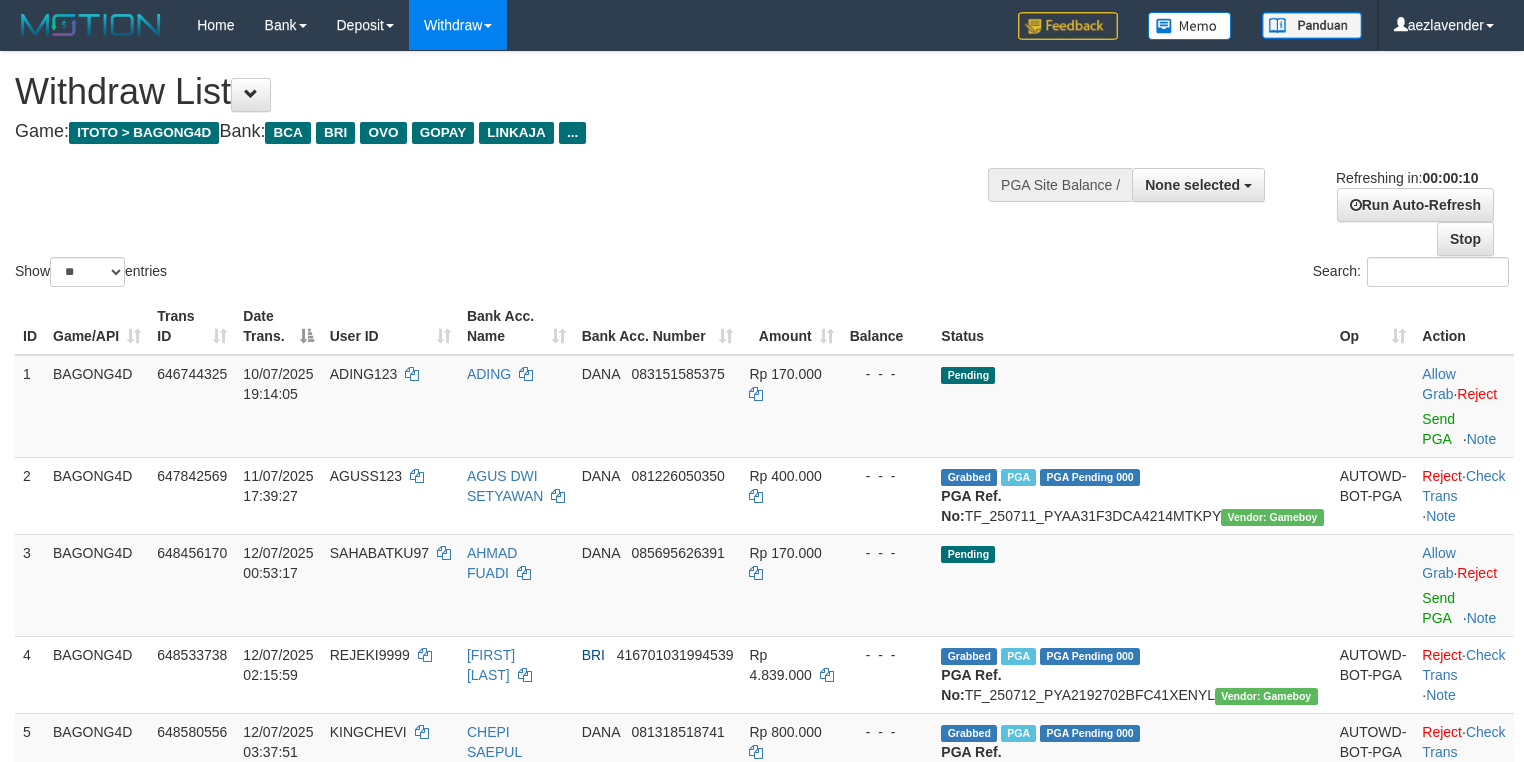 select 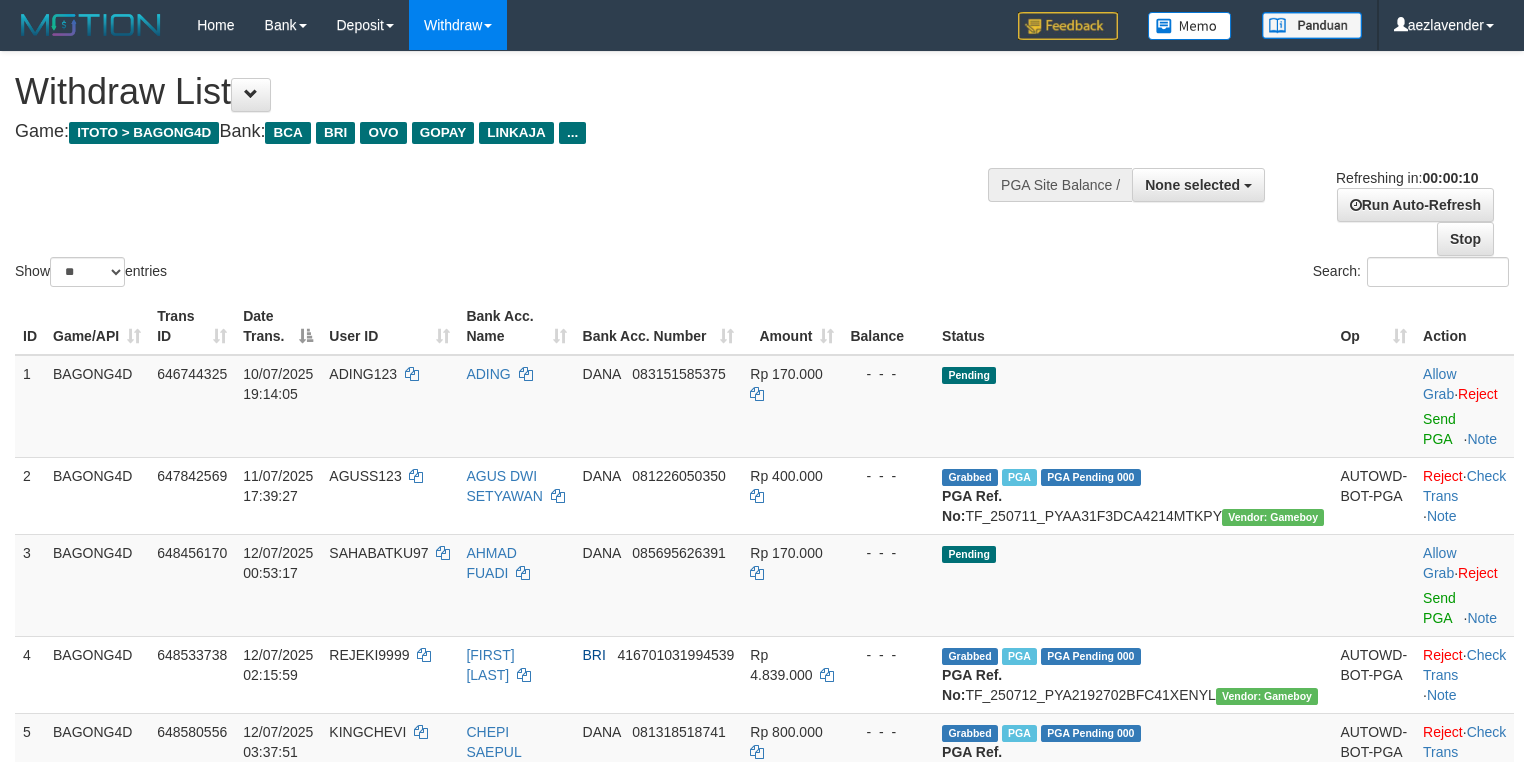 select 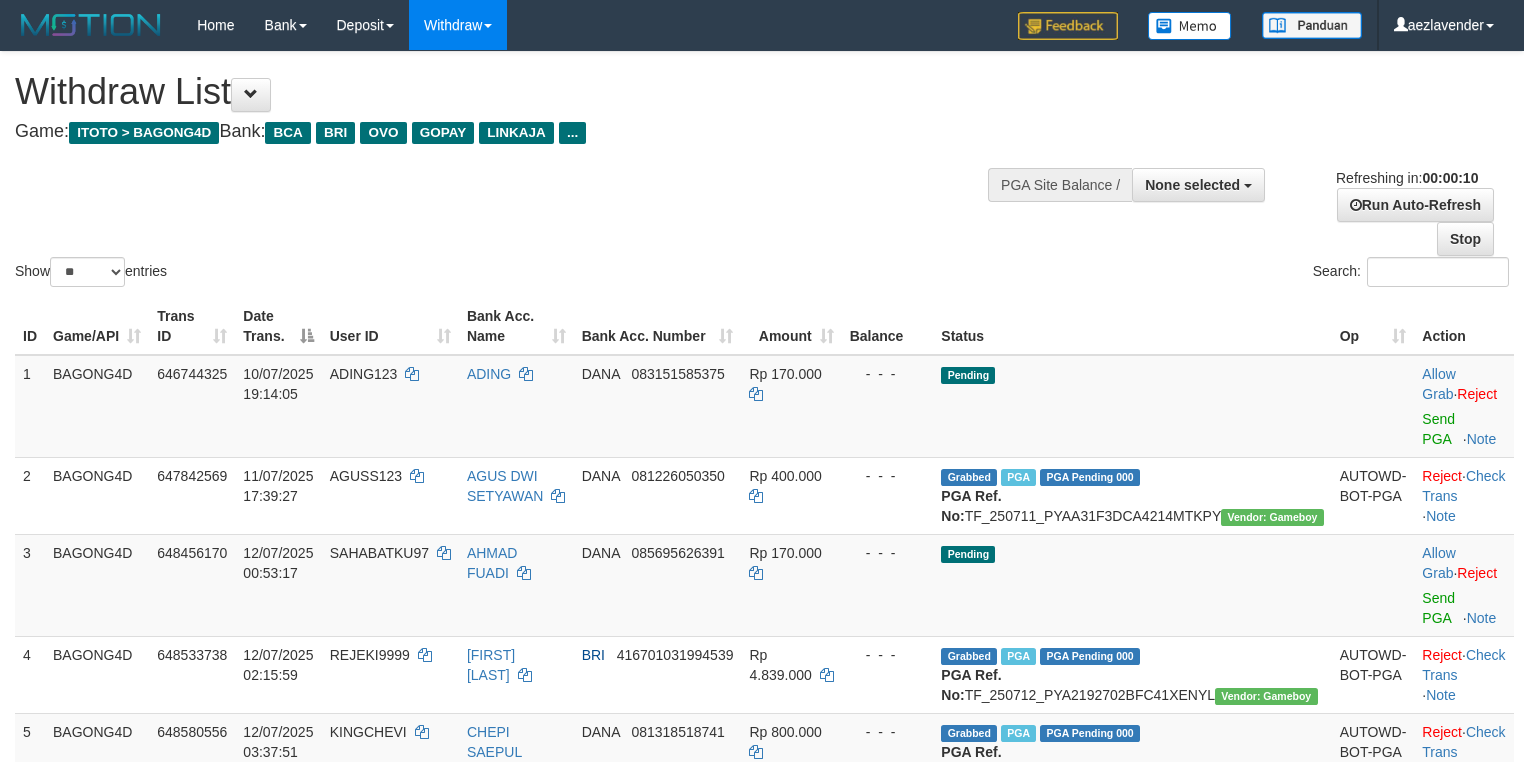 select 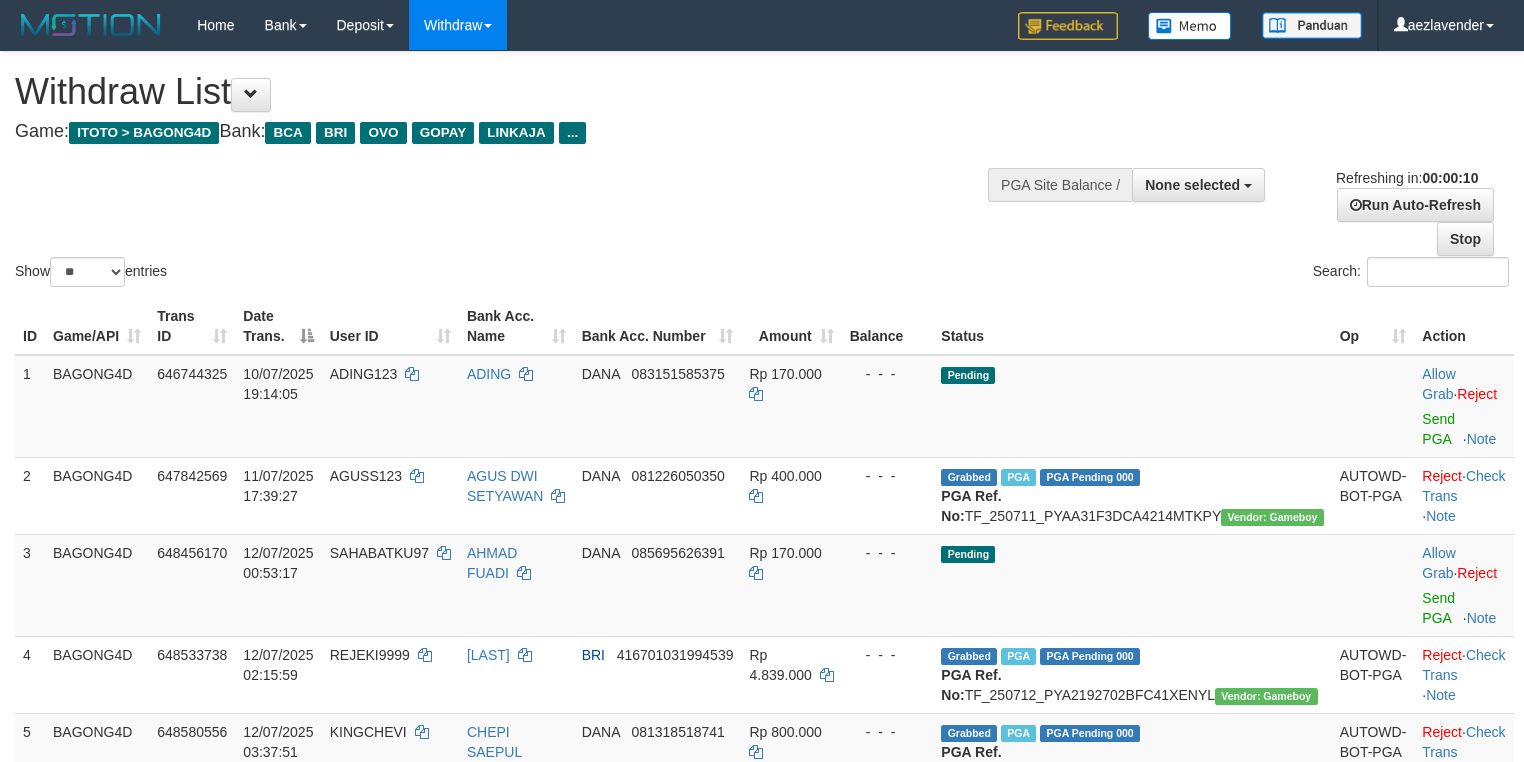 select 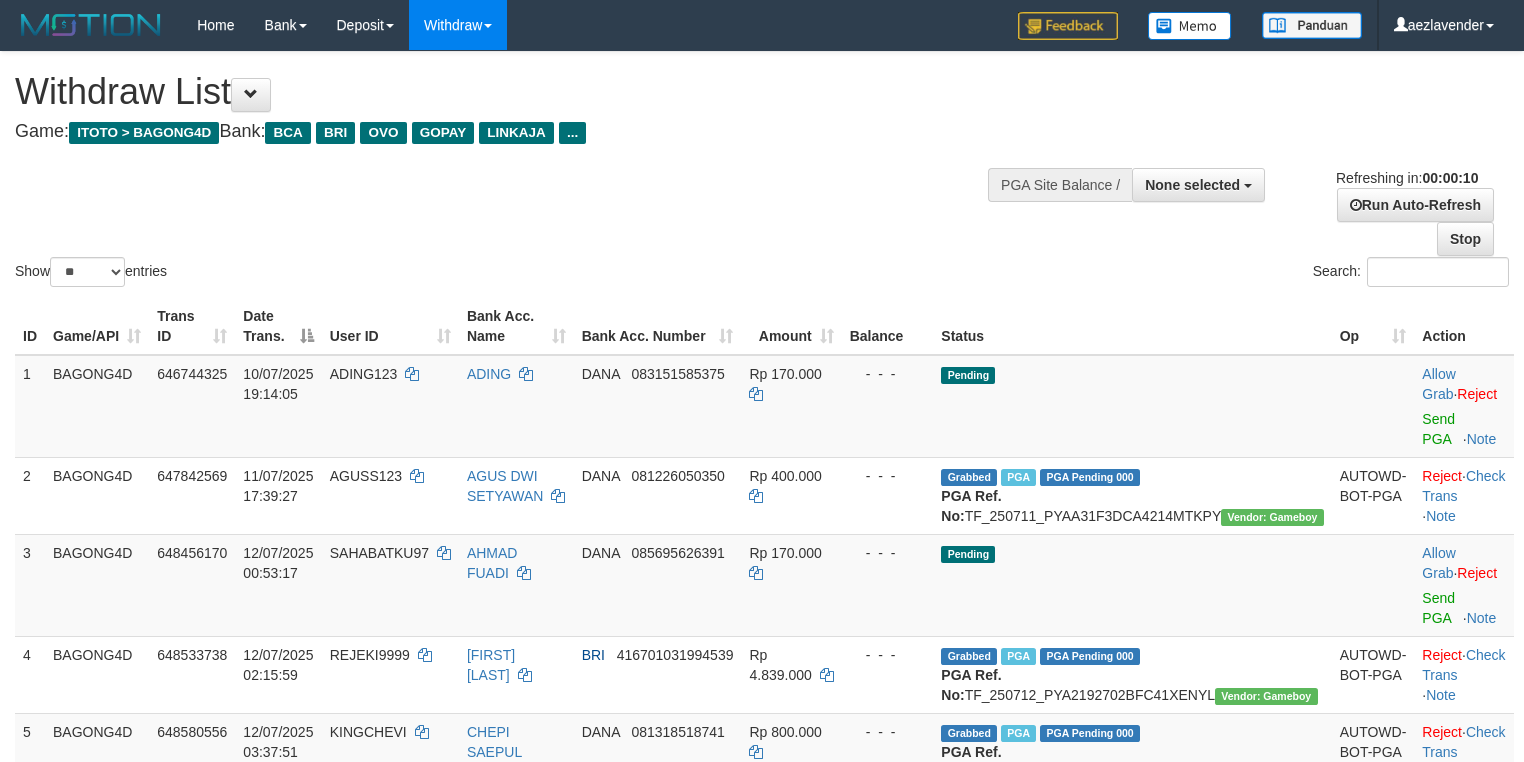 select 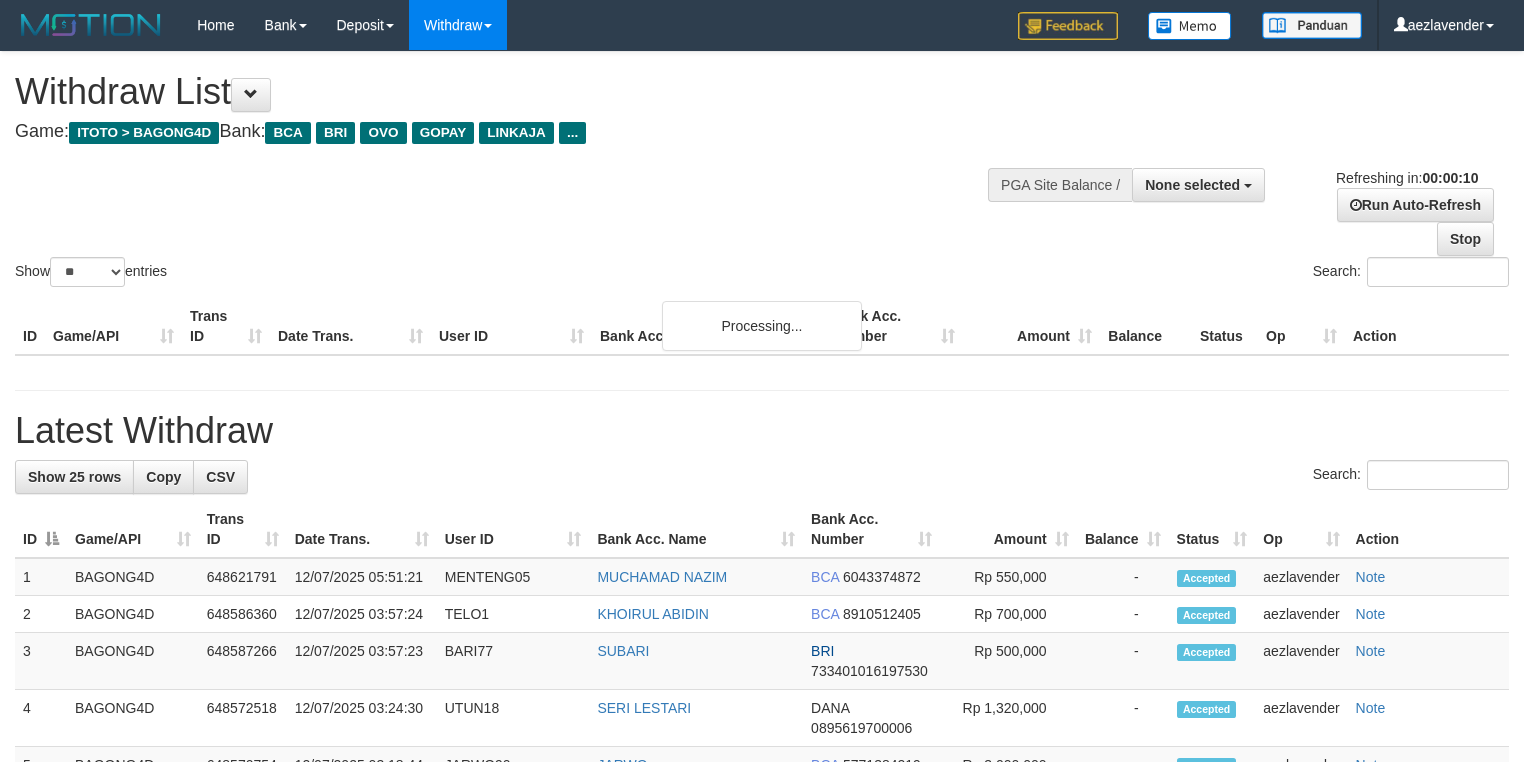 select 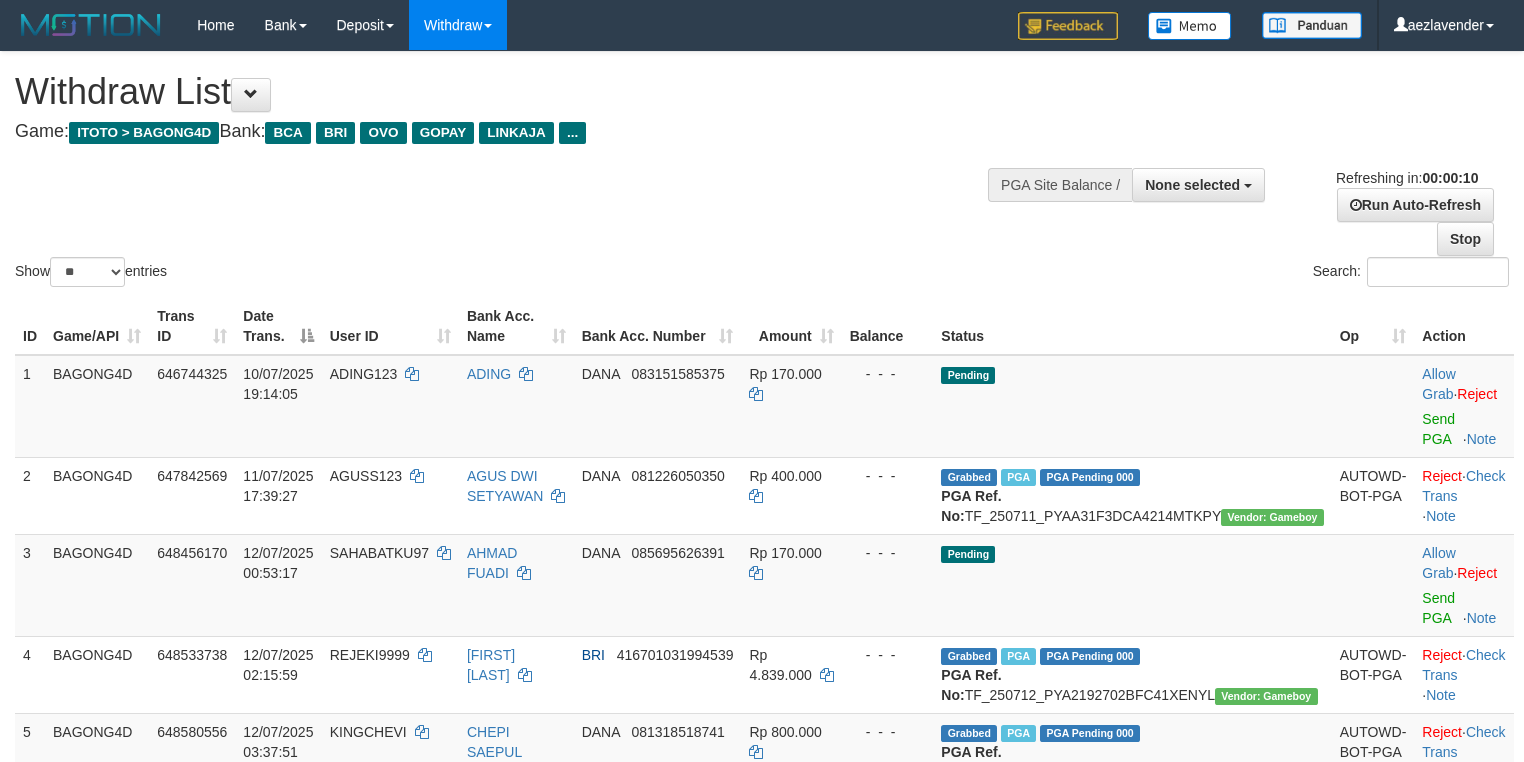 select 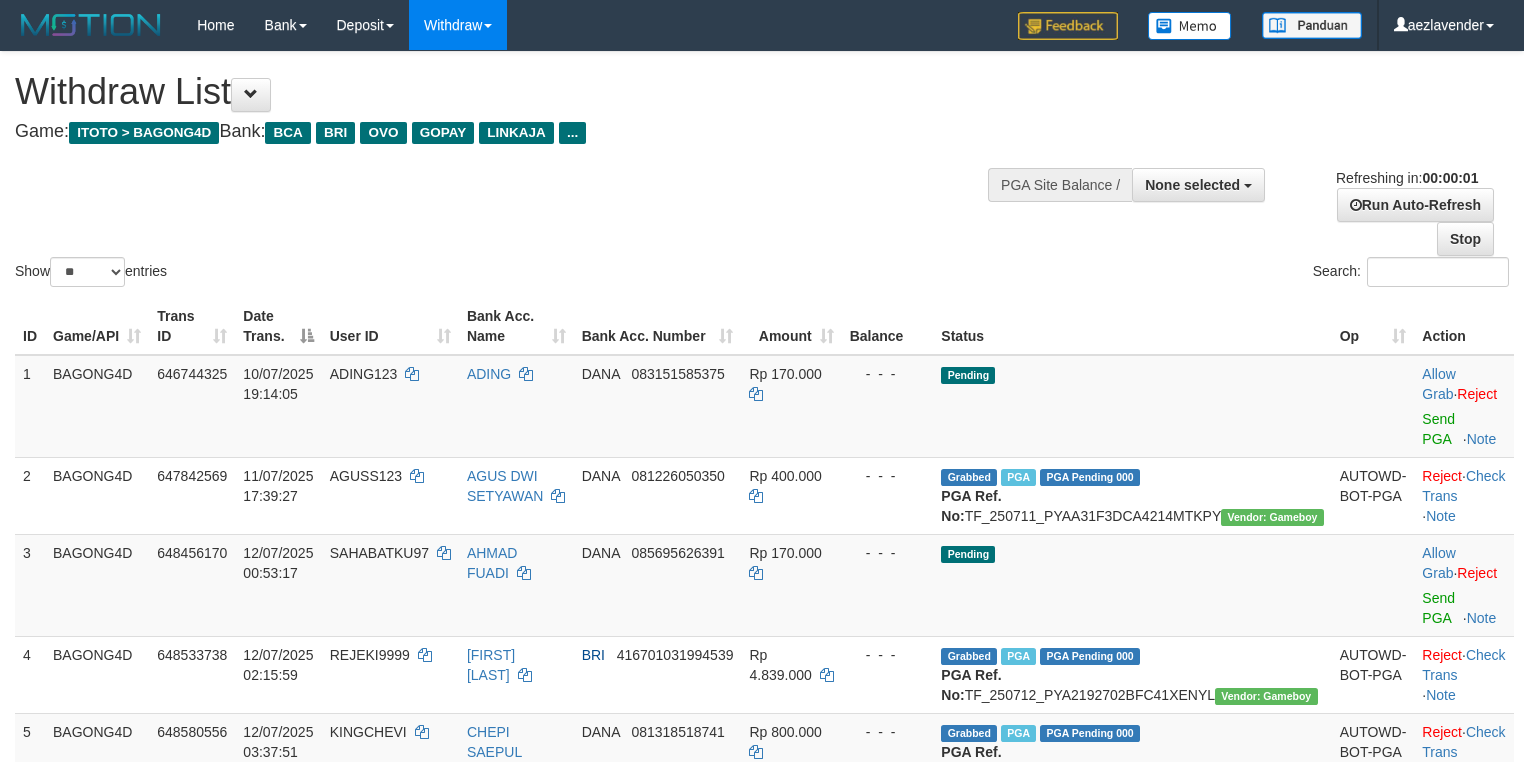 scroll, scrollTop: 0, scrollLeft: 0, axis: both 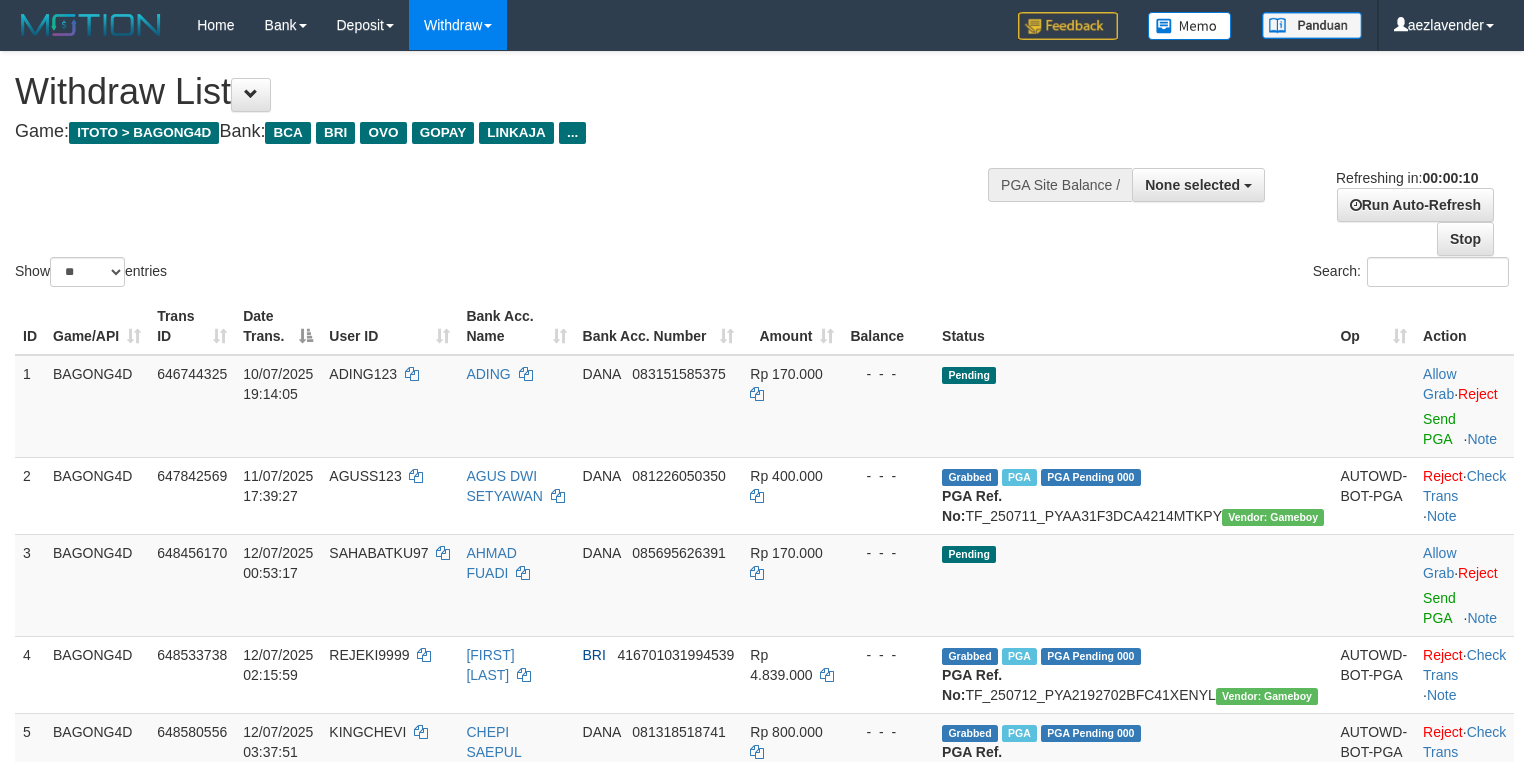 select 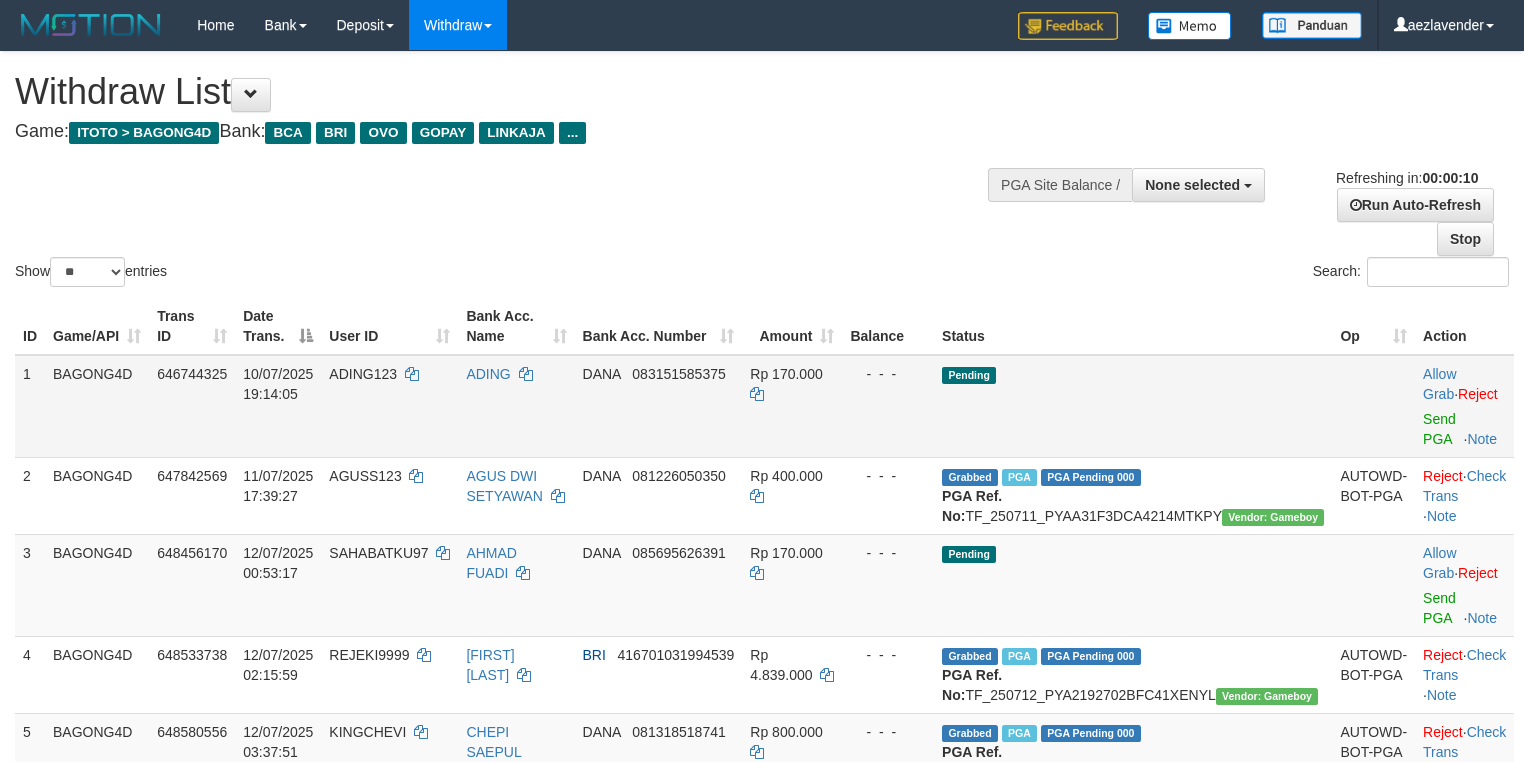 scroll, scrollTop: 0, scrollLeft: 0, axis: both 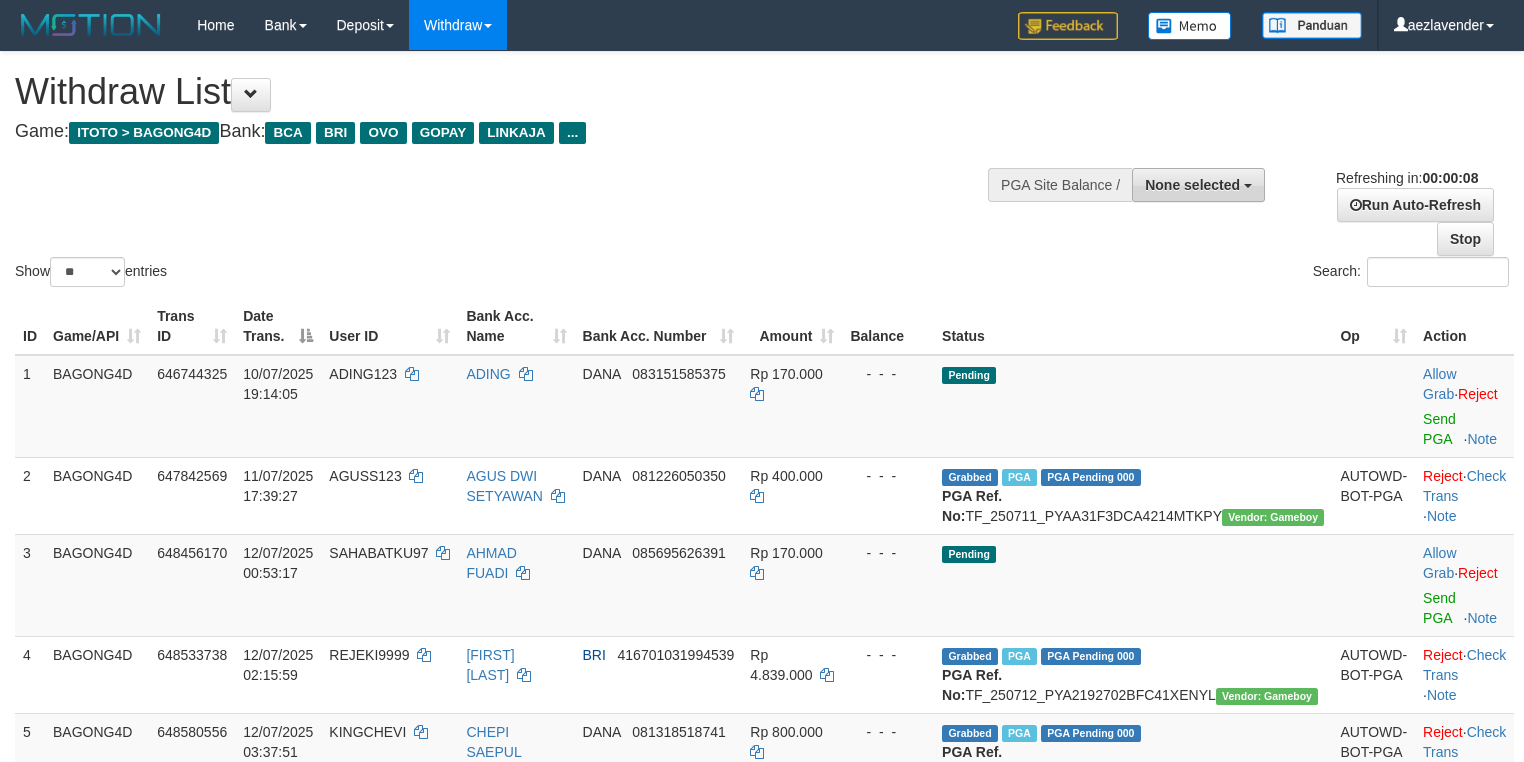 click on "None selected" at bounding box center [1192, 185] 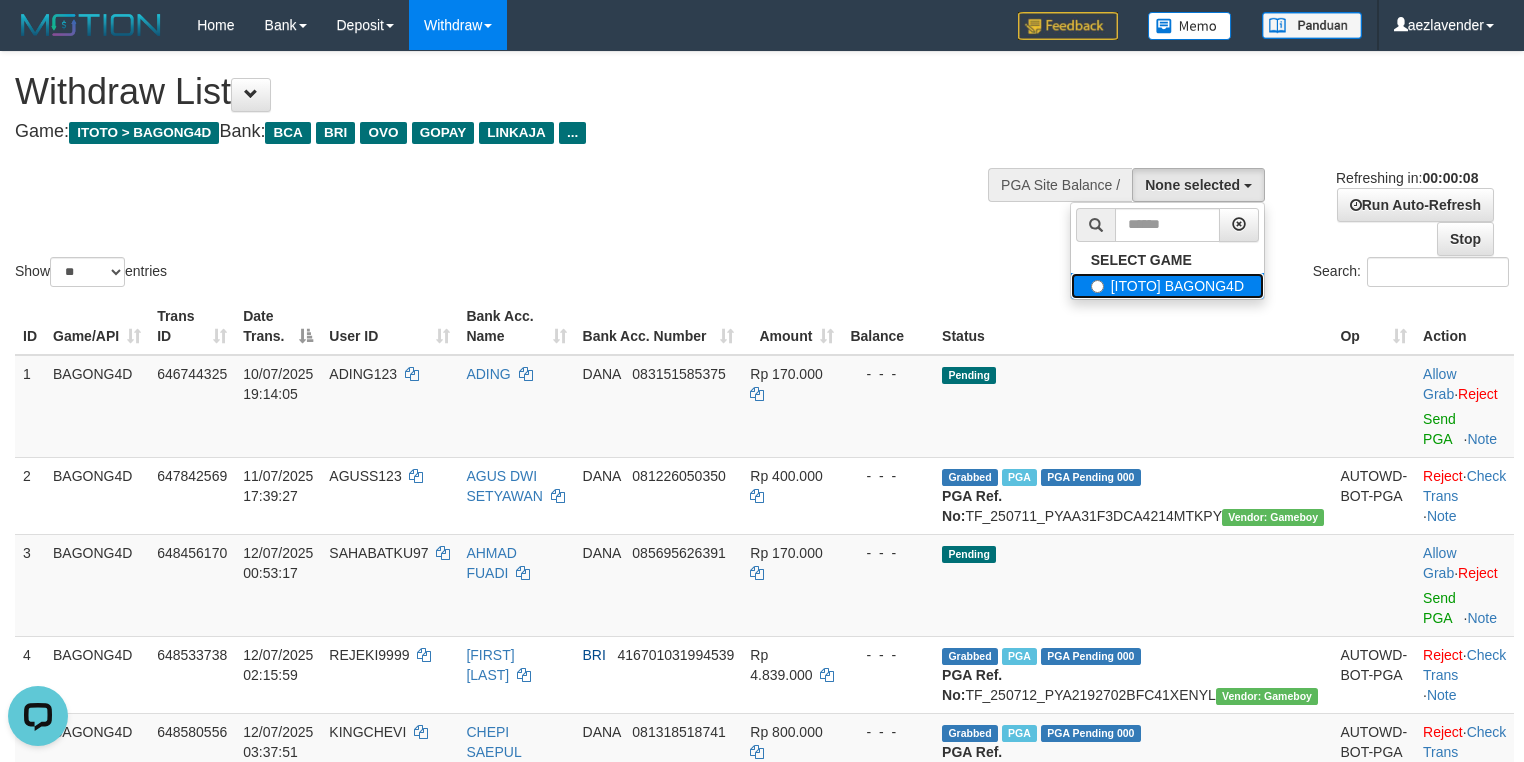 scroll, scrollTop: 0, scrollLeft: 0, axis: both 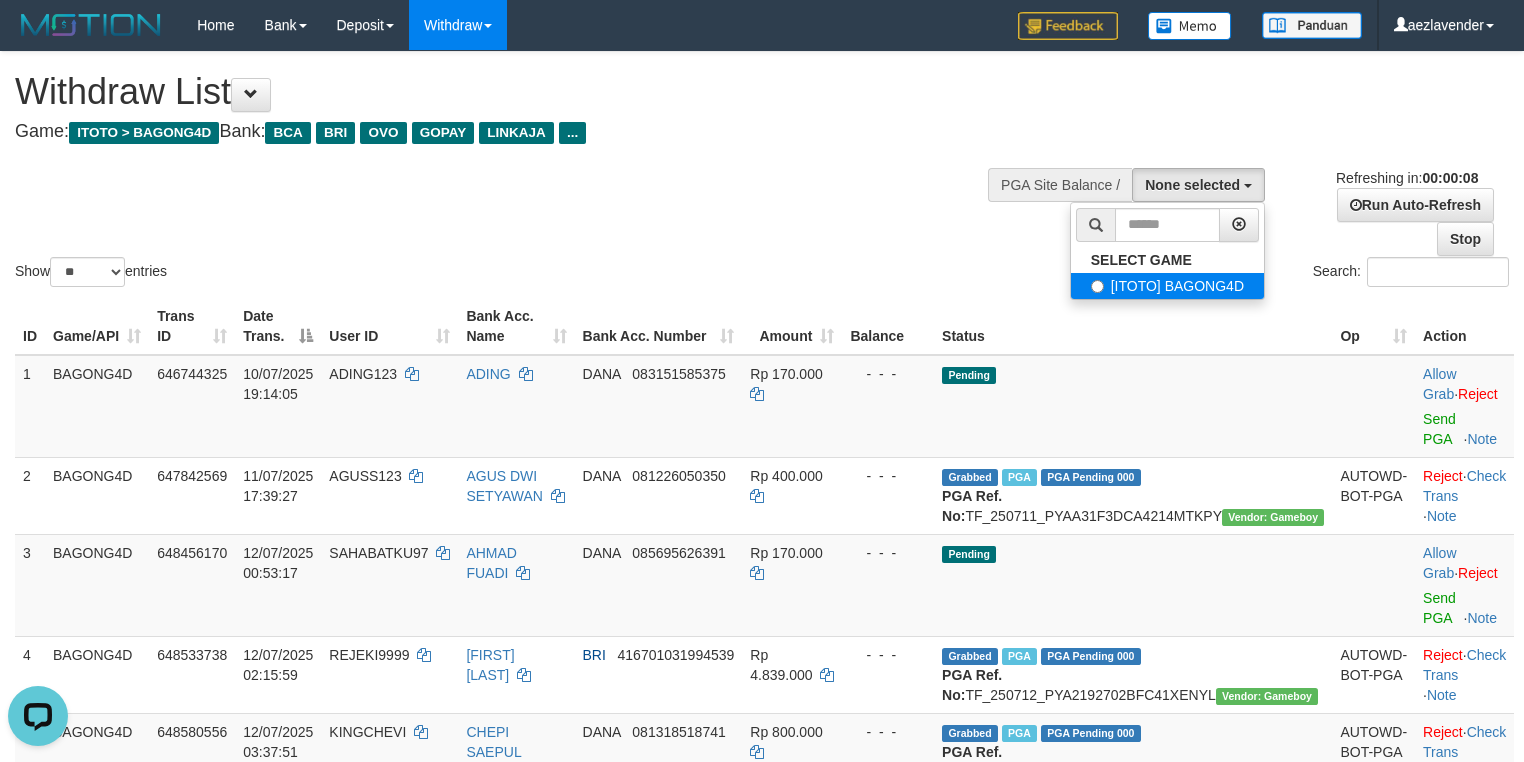 select on "***" 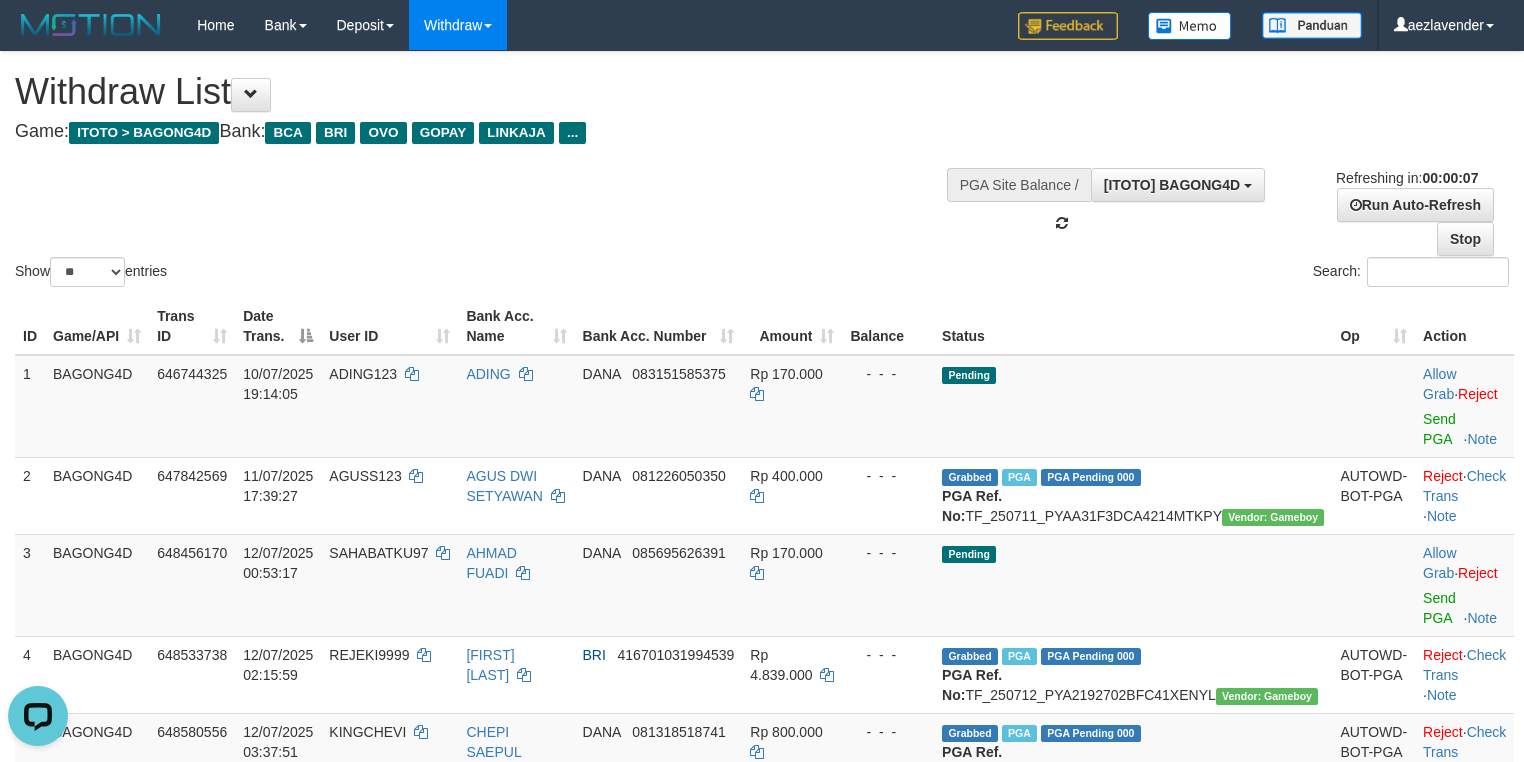 scroll, scrollTop: 17, scrollLeft: 0, axis: vertical 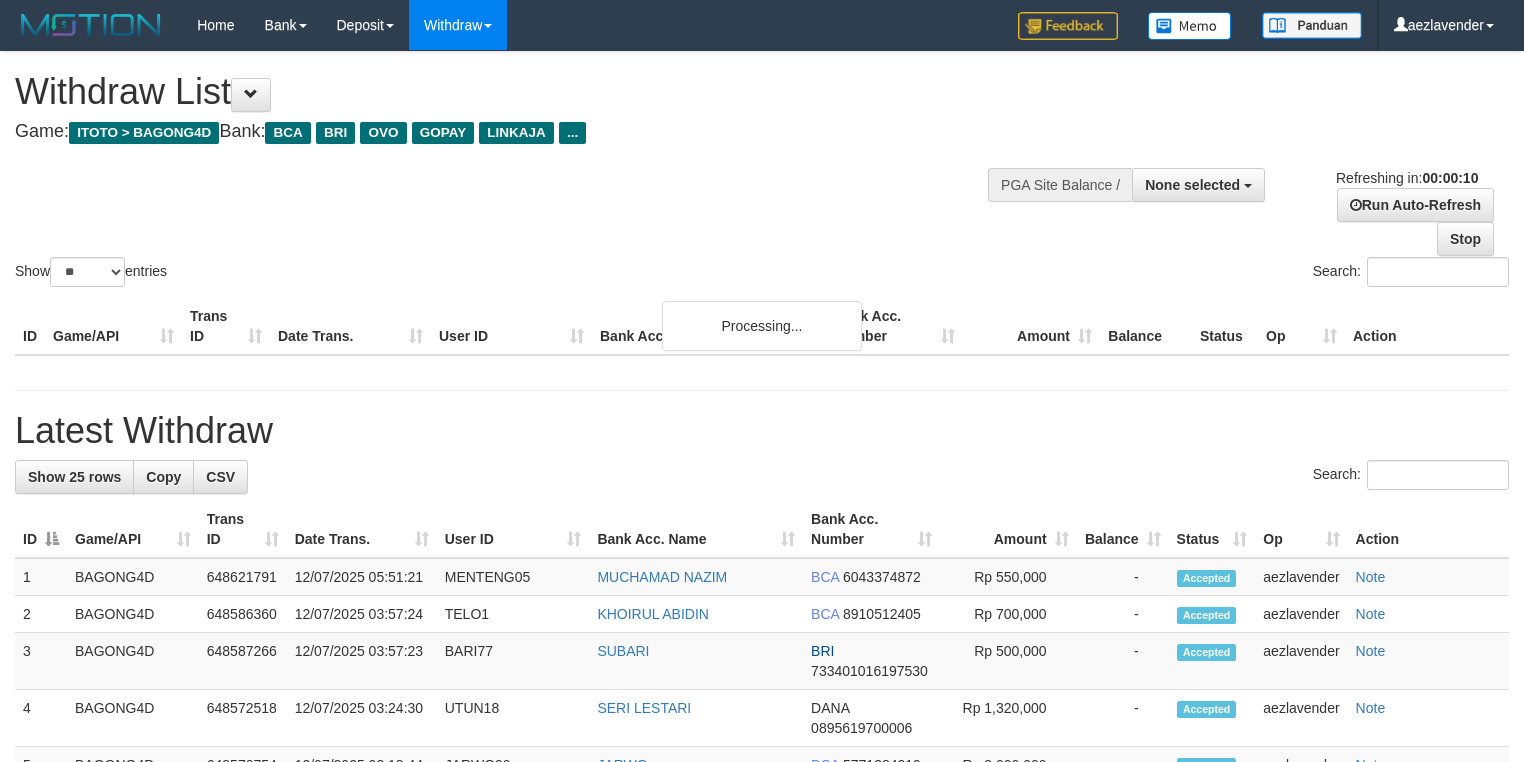 select 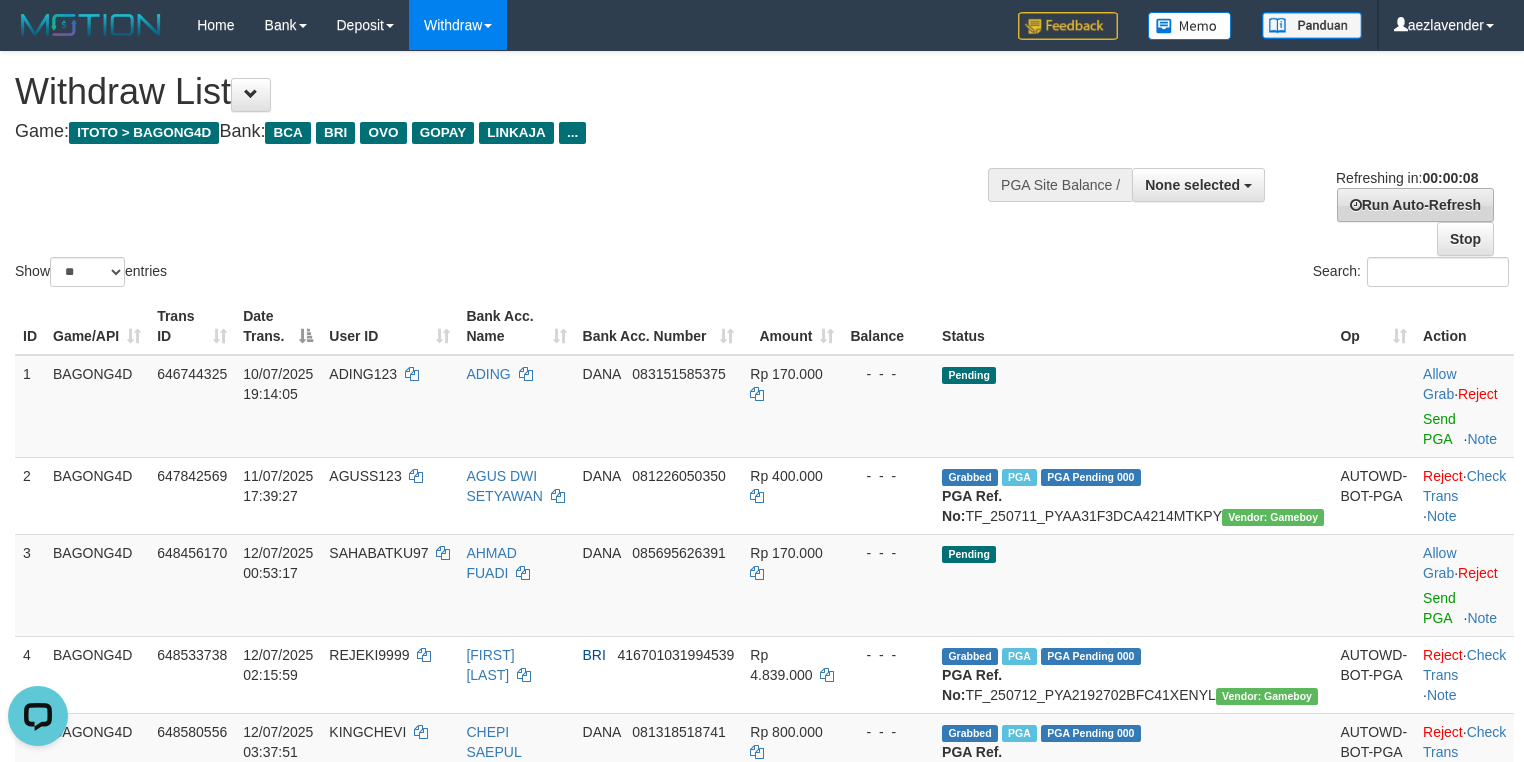scroll, scrollTop: 0, scrollLeft: 0, axis: both 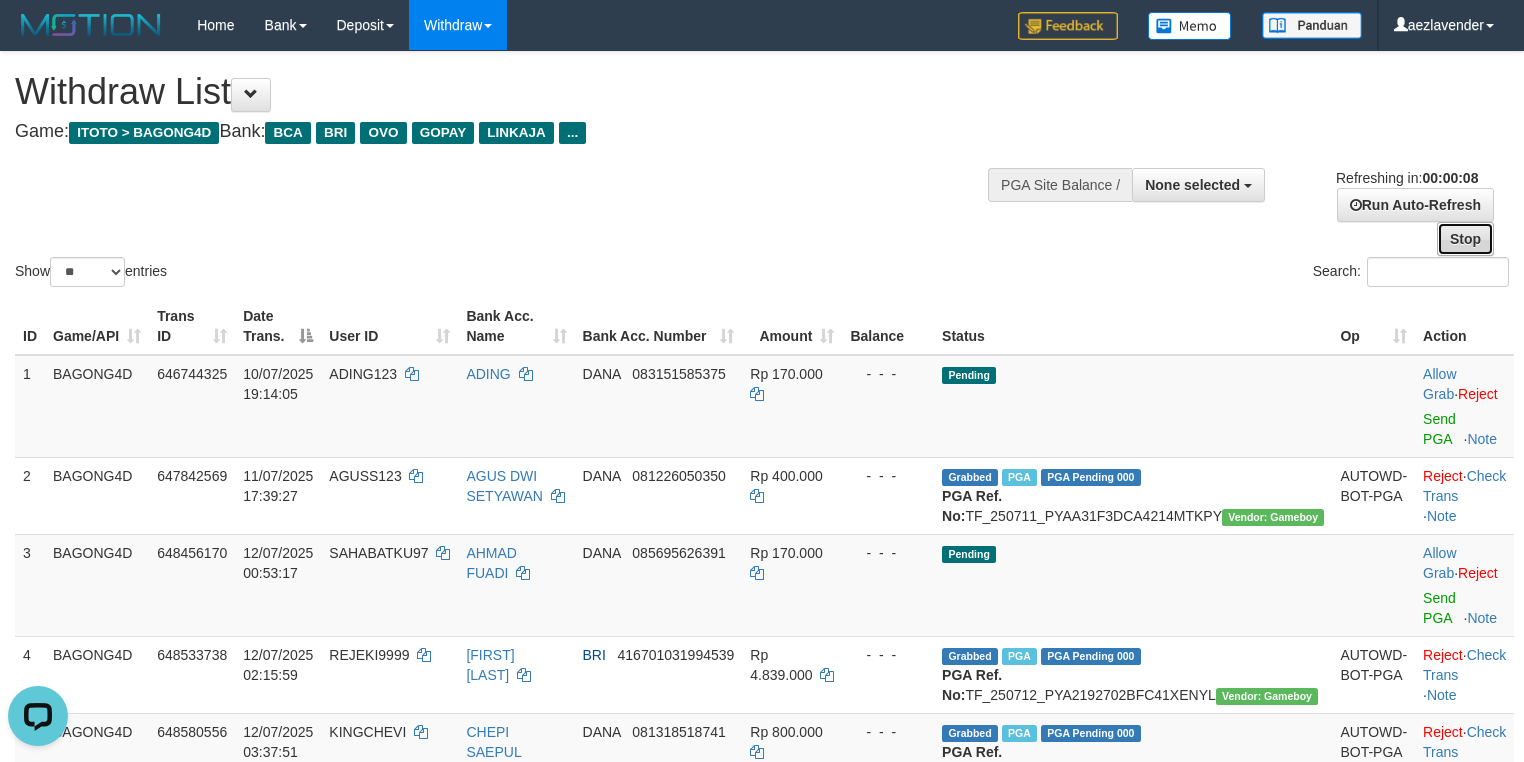 click on "Stop" at bounding box center (1465, 239) 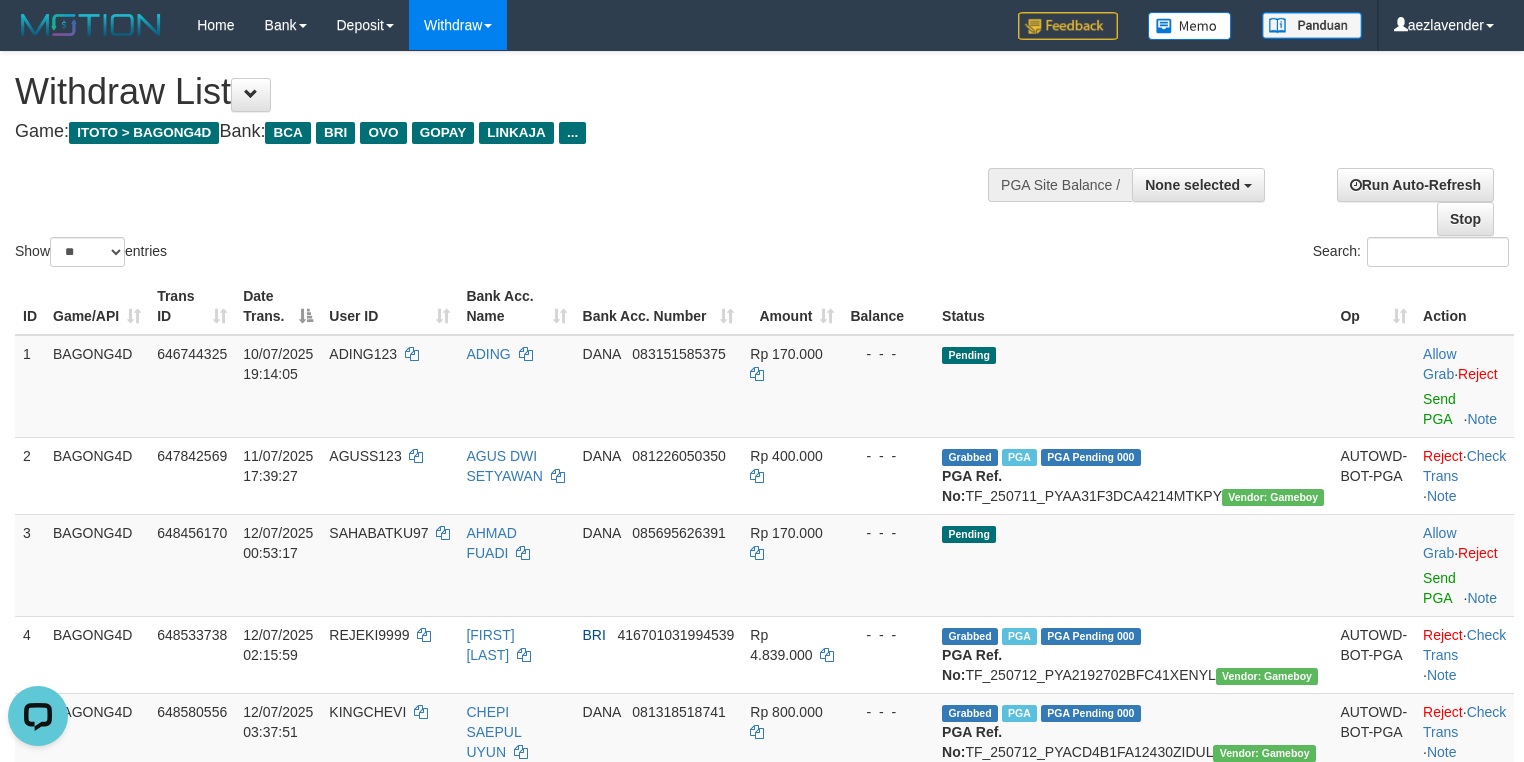 scroll, scrollTop: 561, scrollLeft: 0, axis: vertical 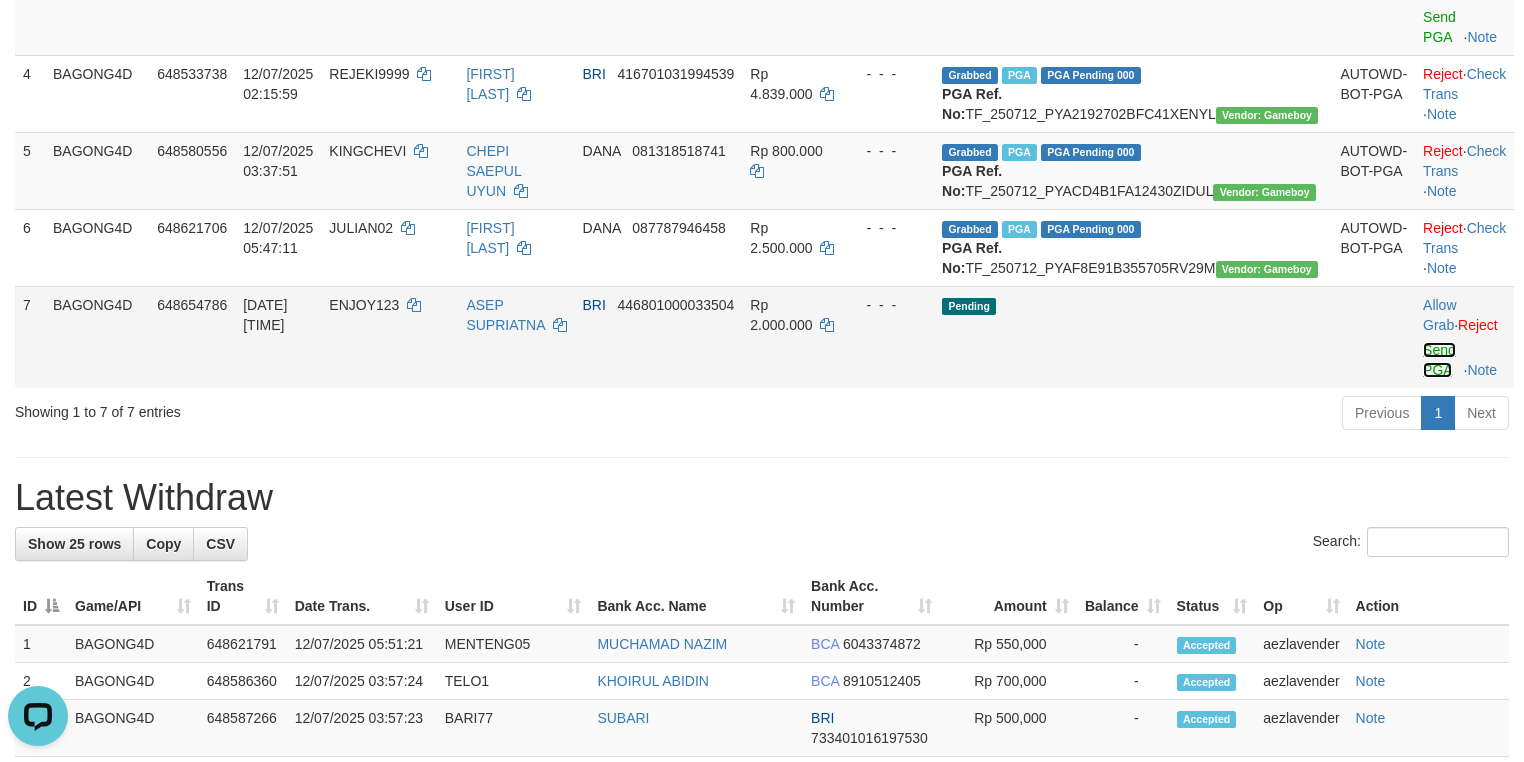 click on "Send PGA" at bounding box center [1439, 360] 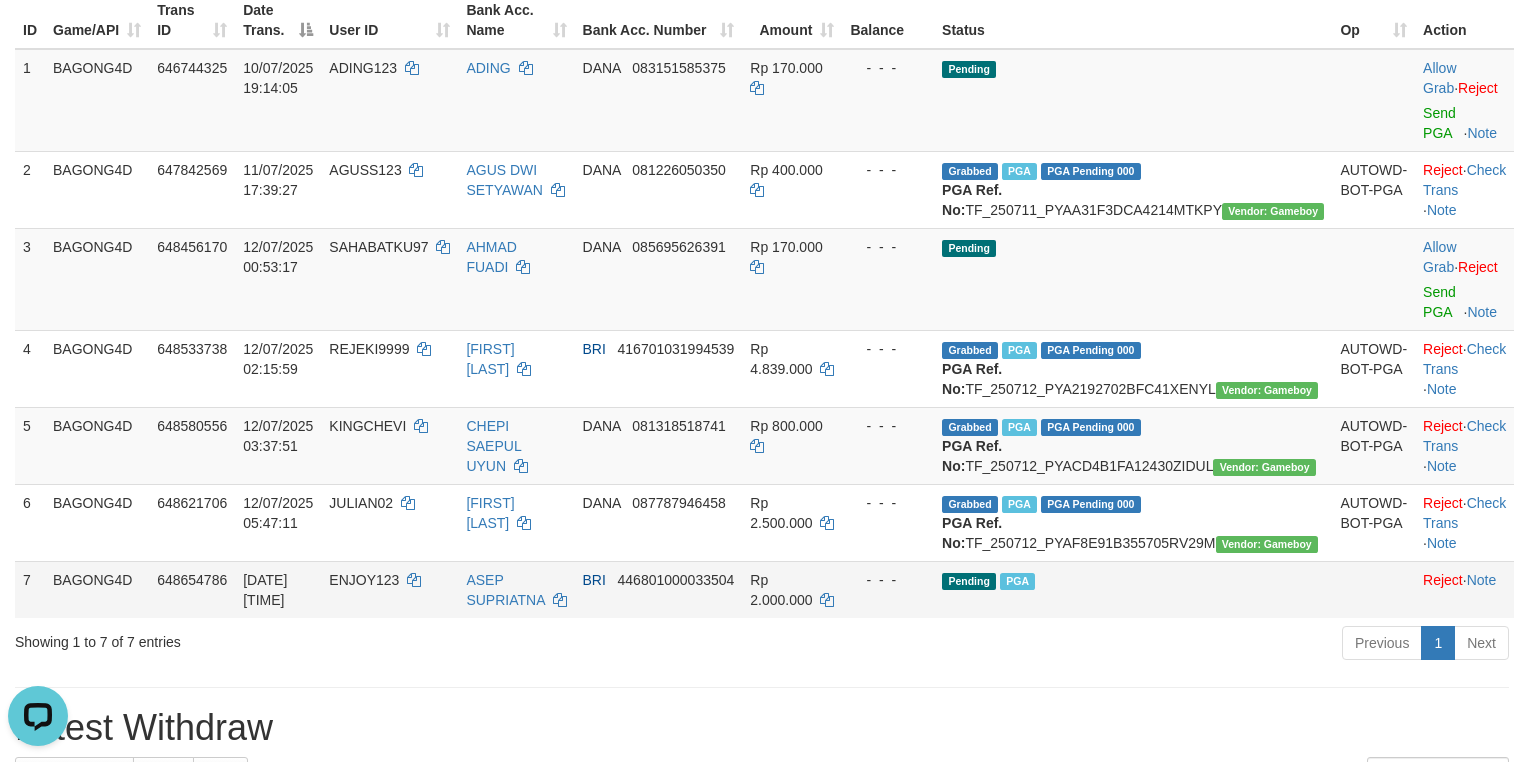scroll, scrollTop: 0, scrollLeft: 0, axis: both 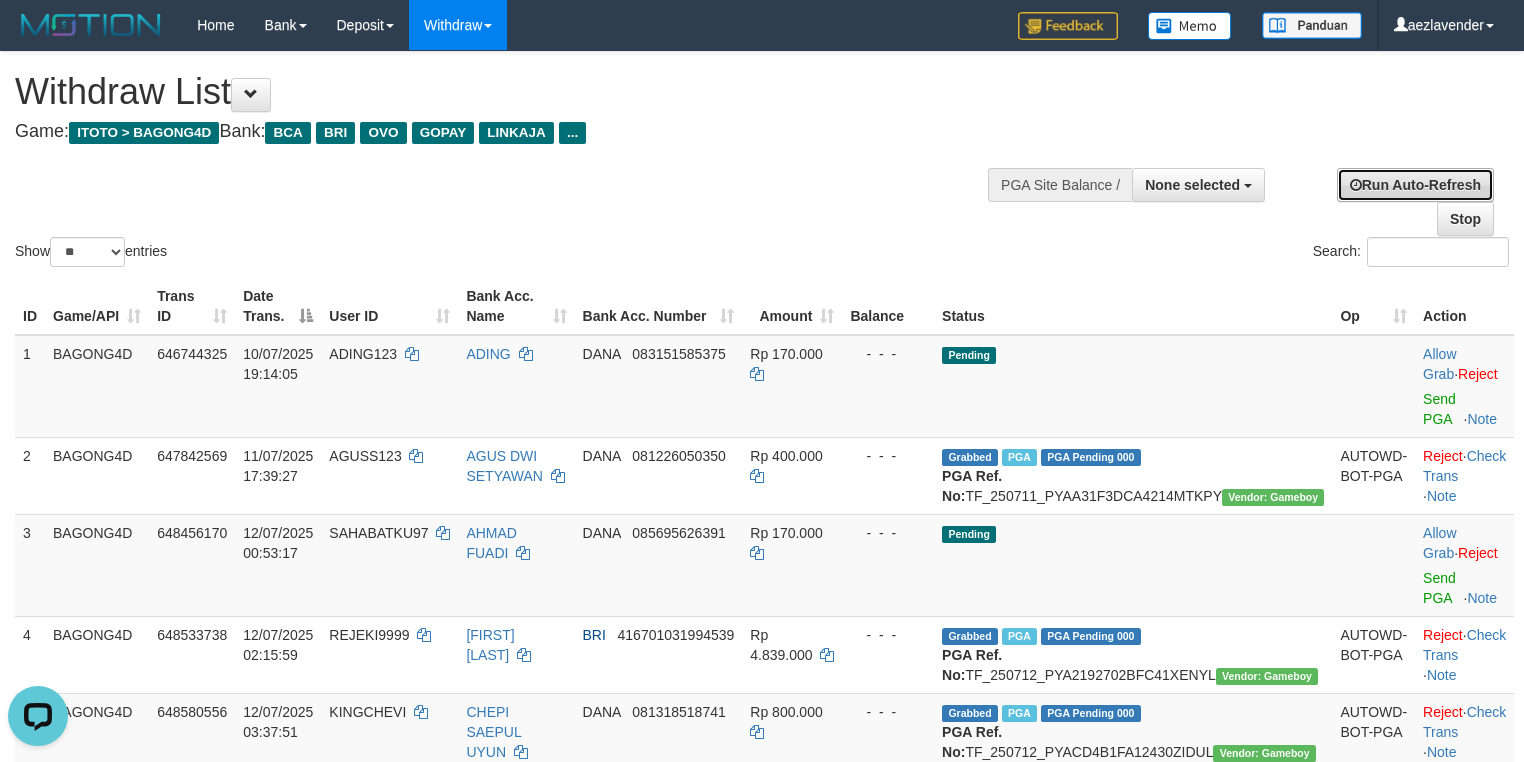 click on "Run Auto-Refresh" at bounding box center [1415, 185] 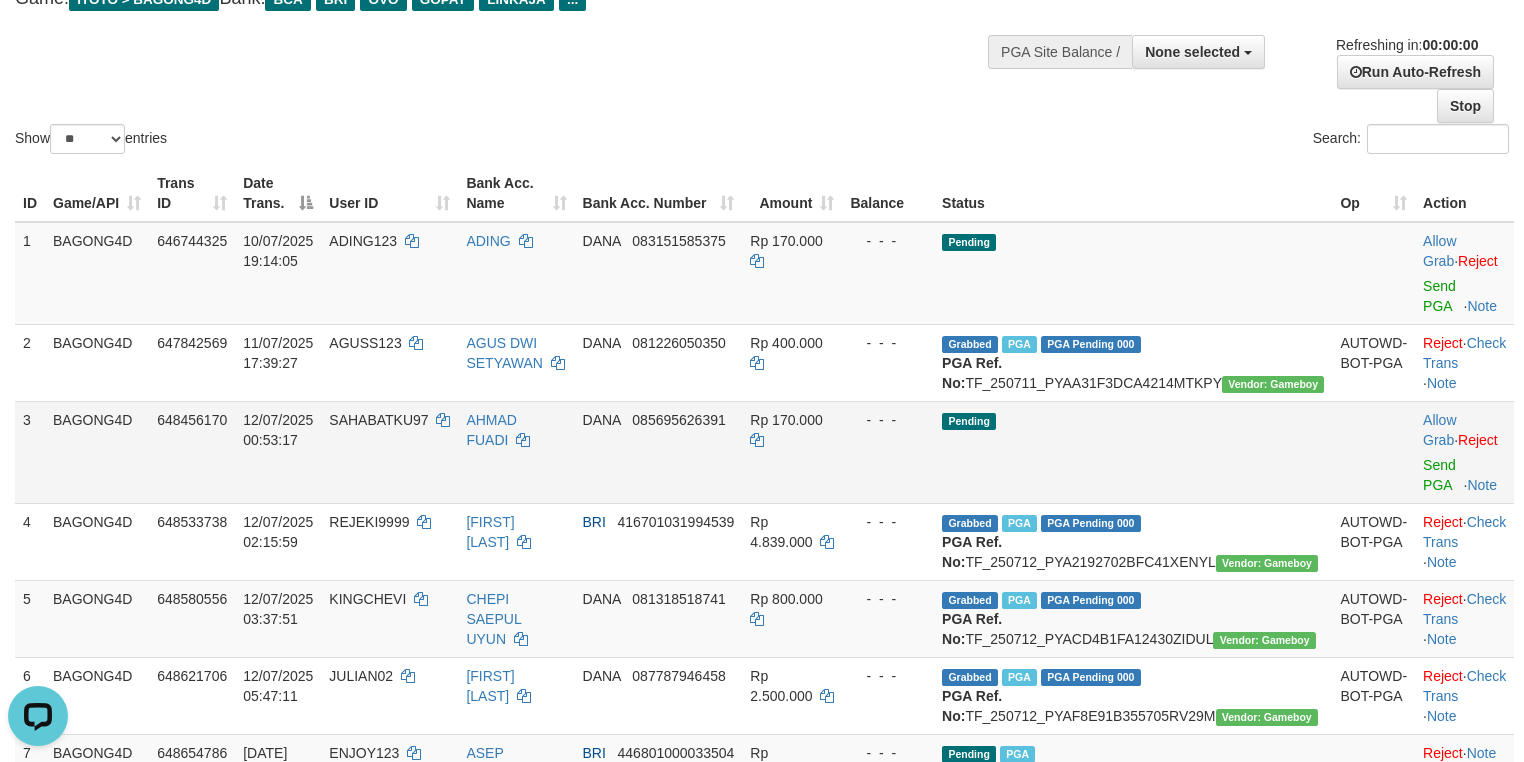 scroll, scrollTop: 97, scrollLeft: 0, axis: vertical 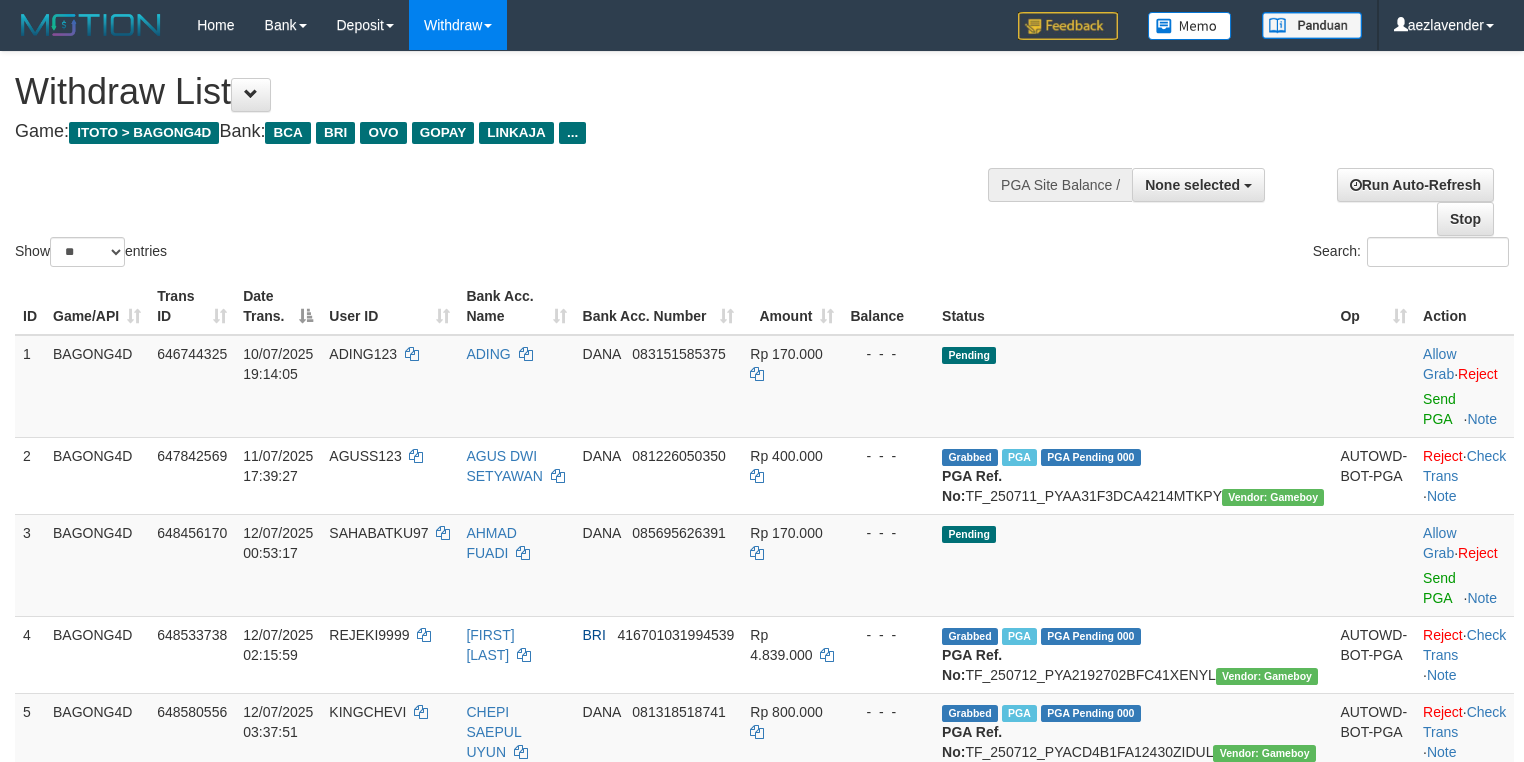 select 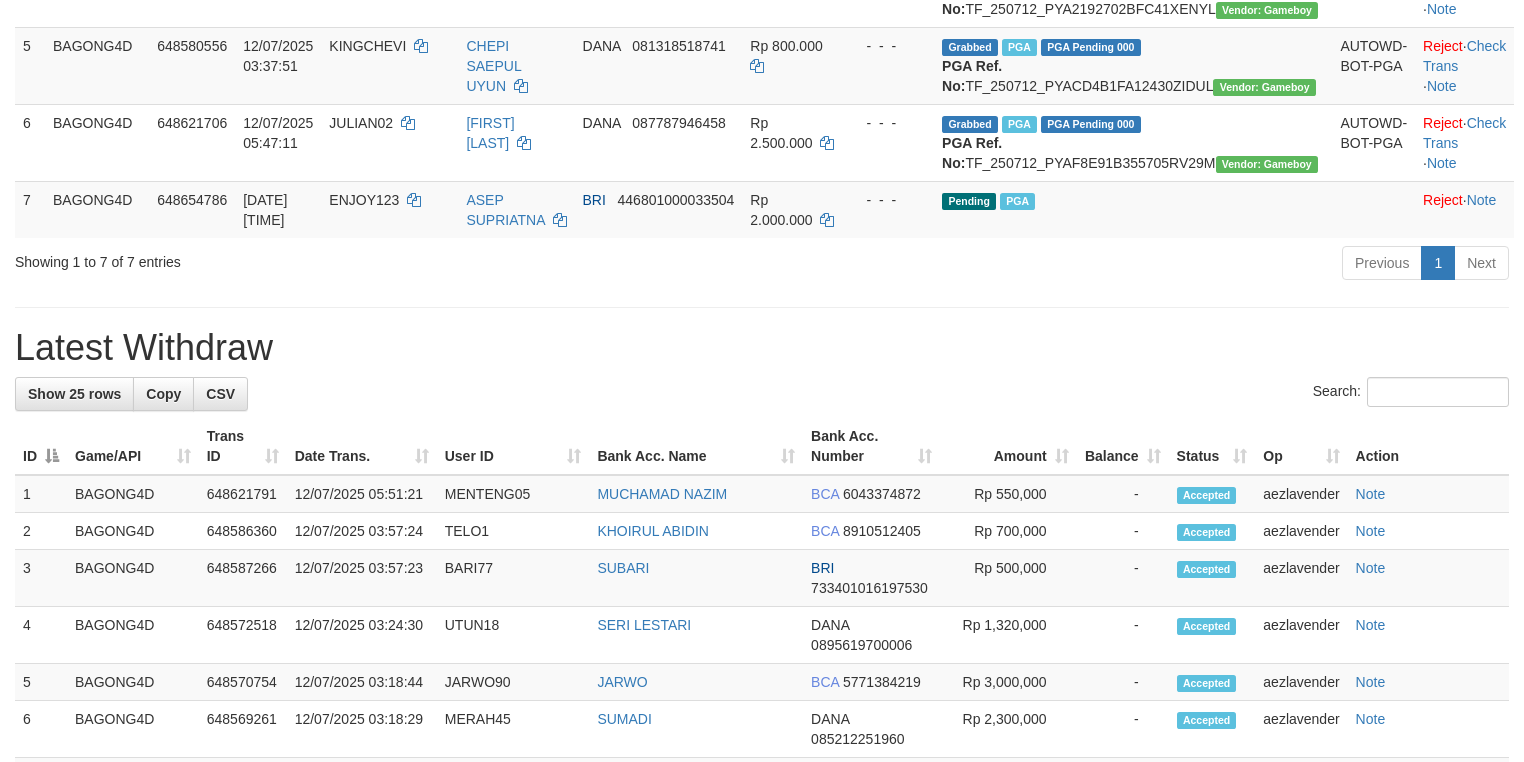 scroll, scrollTop: 539, scrollLeft: 0, axis: vertical 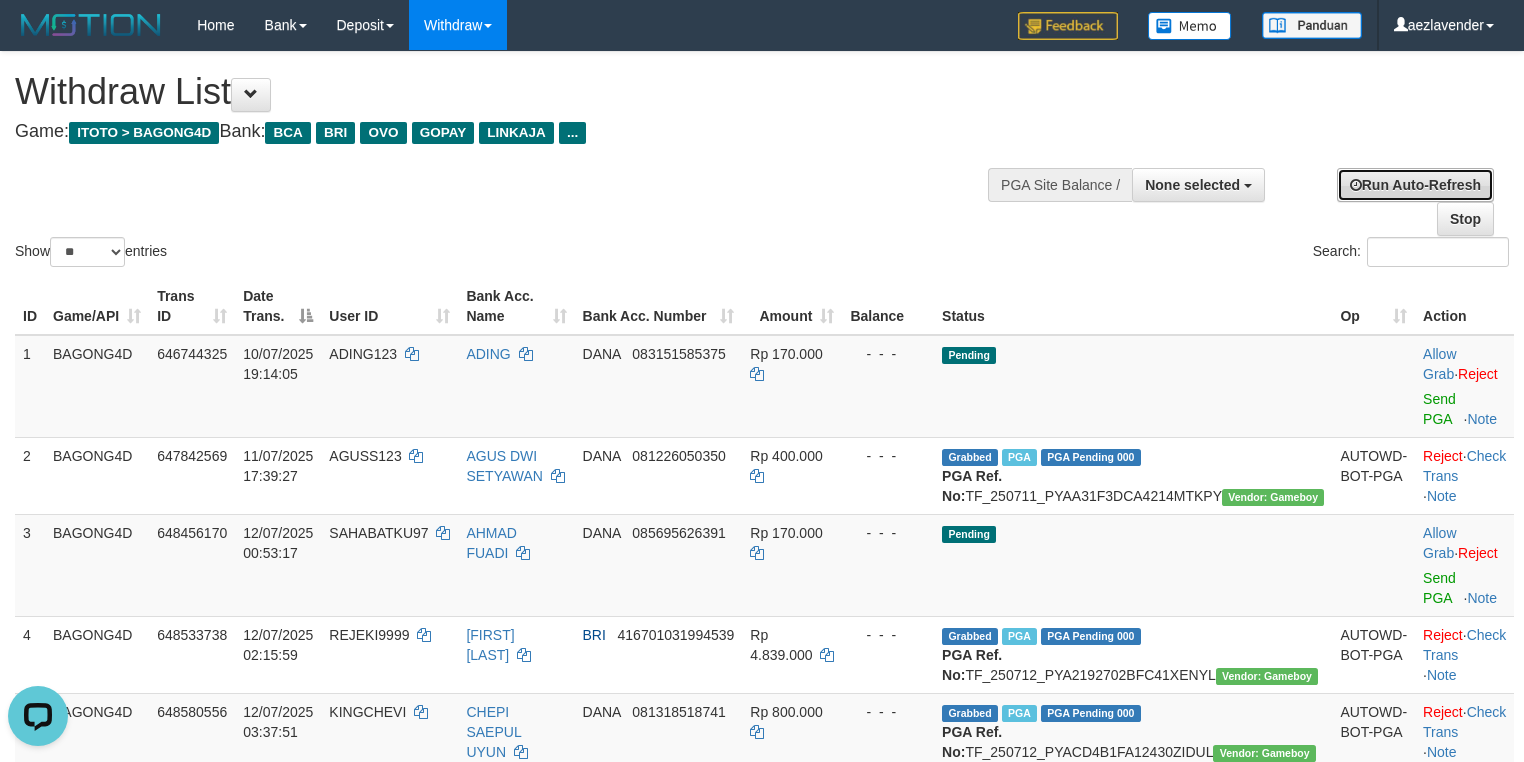 click on "Run Auto-Refresh" at bounding box center [1415, 185] 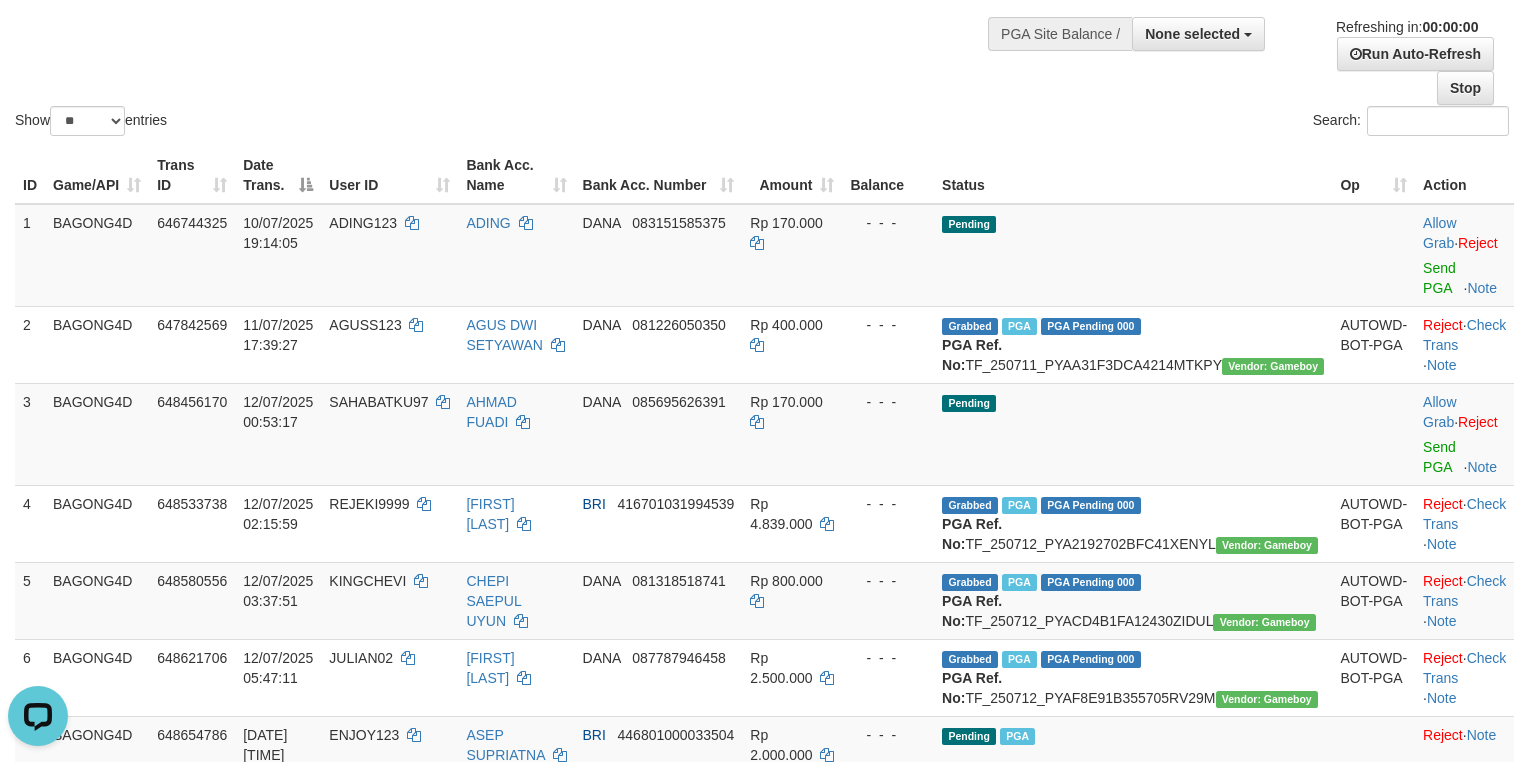scroll, scrollTop: 133, scrollLeft: 0, axis: vertical 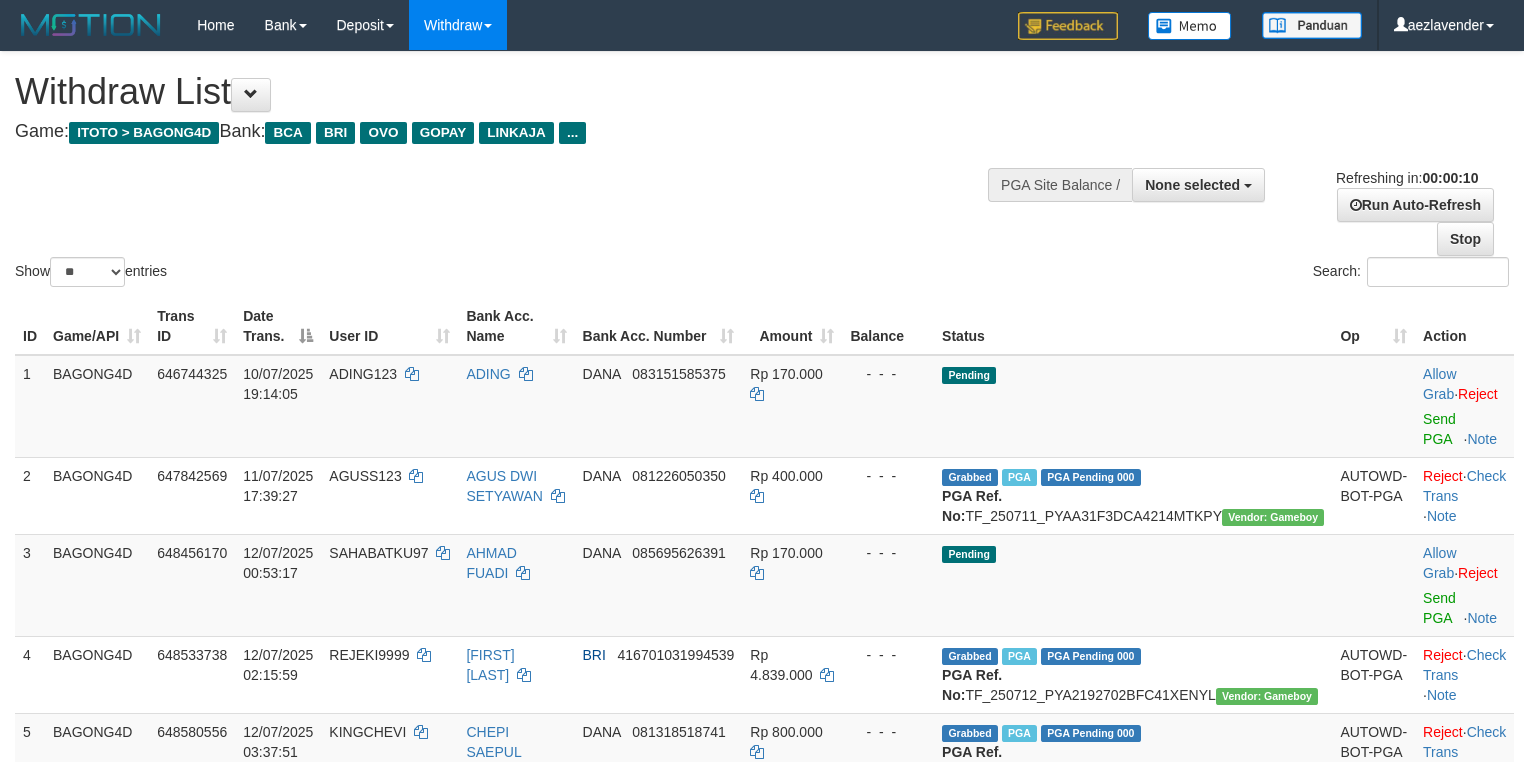 select 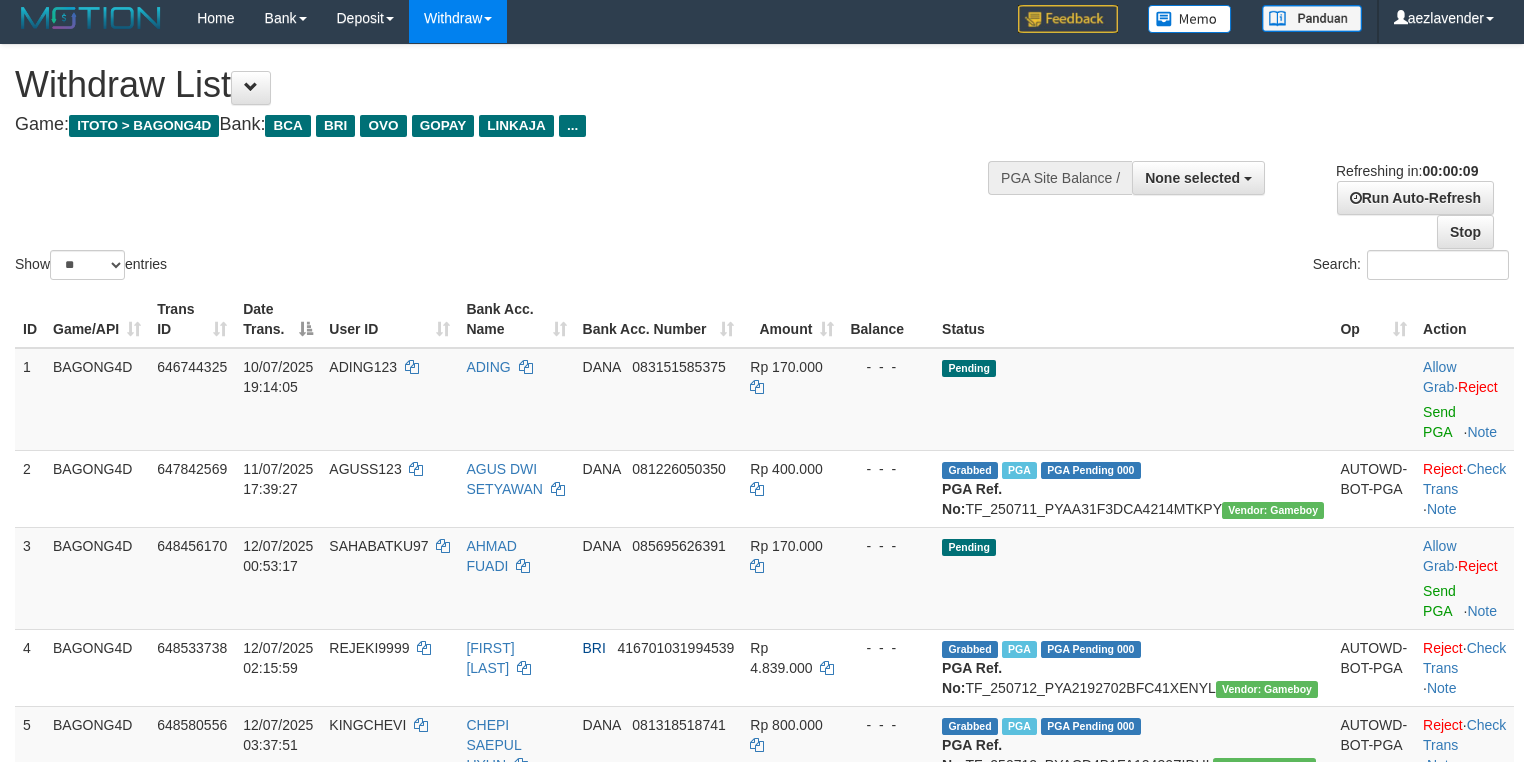 scroll, scrollTop: 0, scrollLeft: 0, axis: both 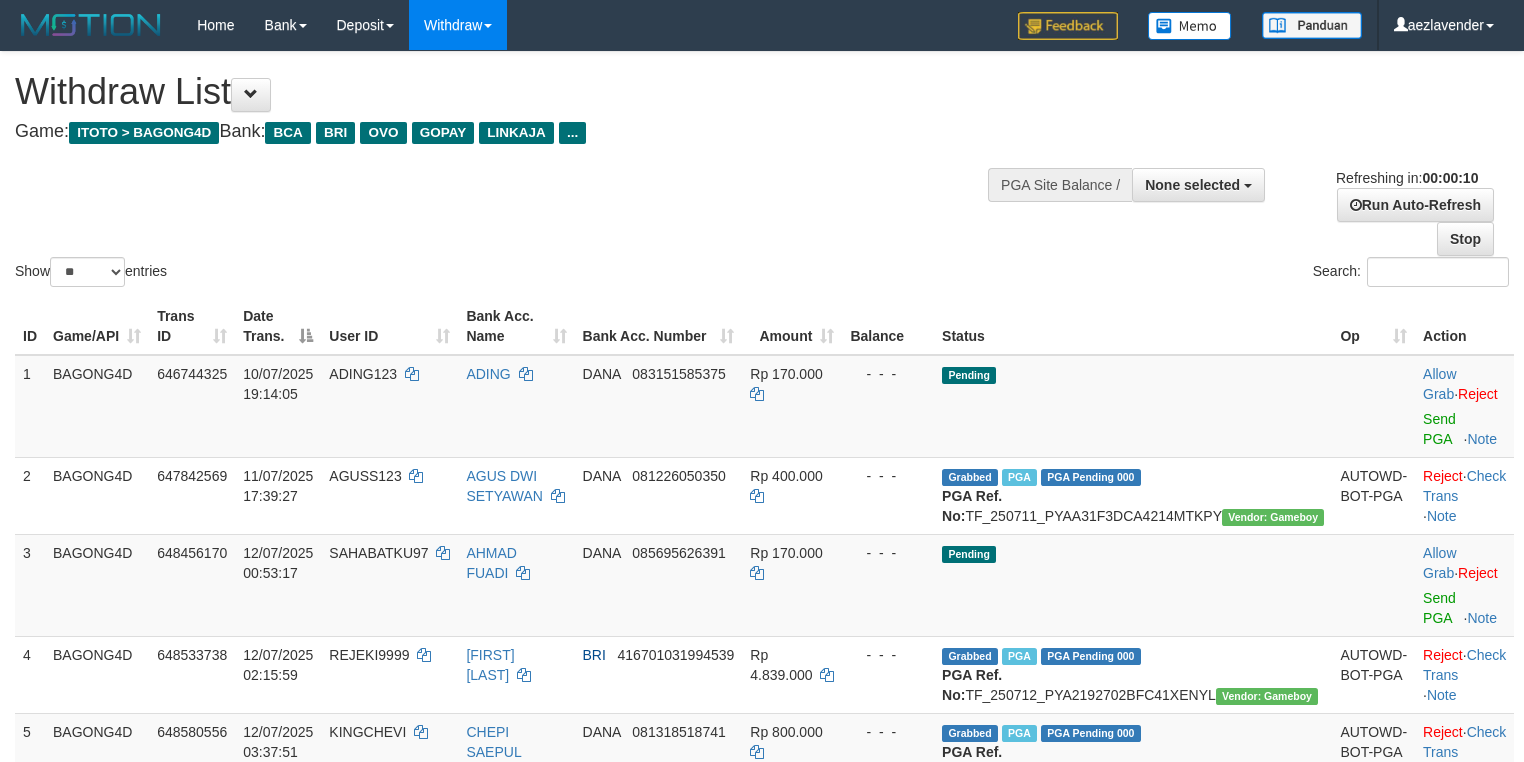 select 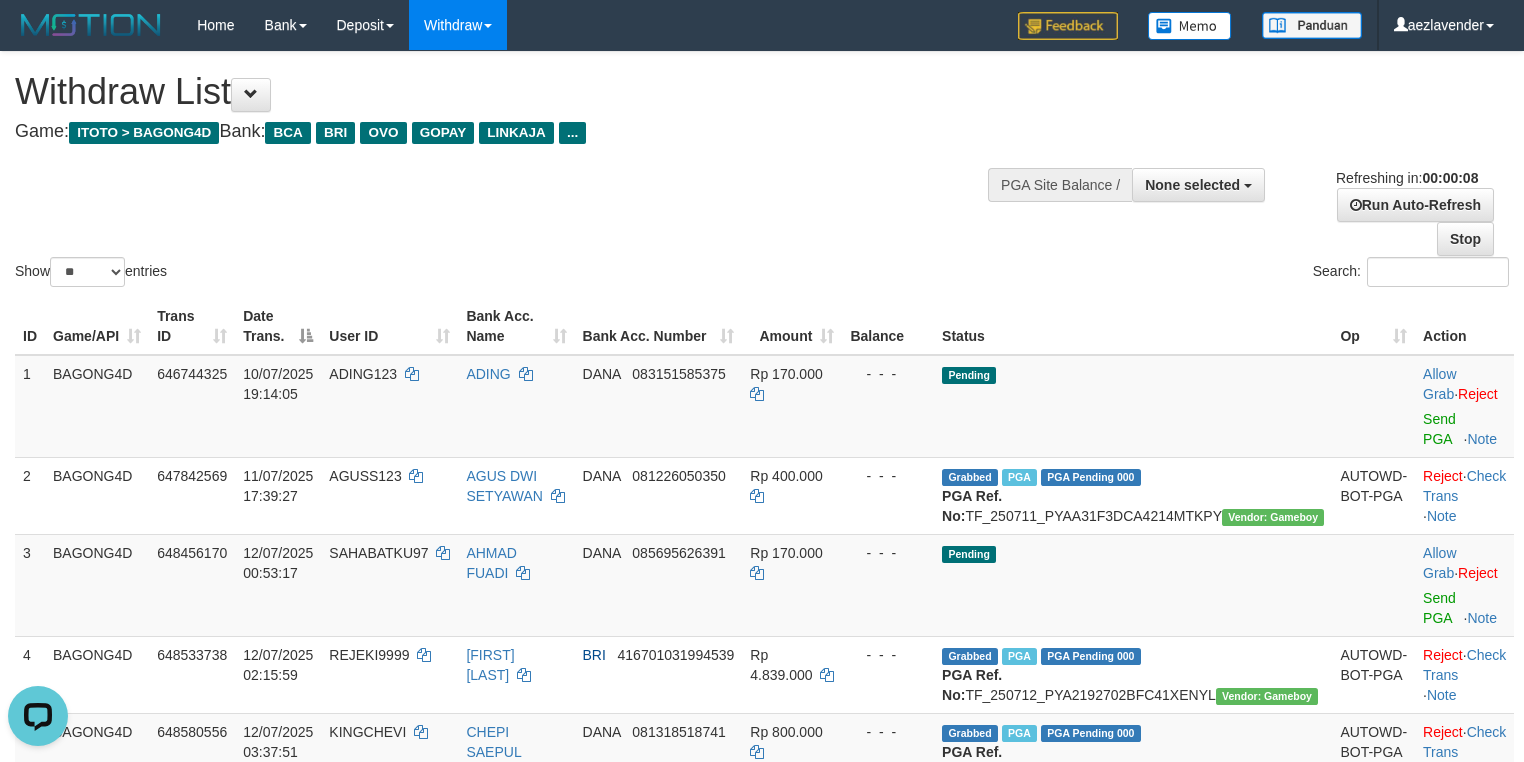 scroll, scrollTop: 0, scrollLeft: 0, axis: both 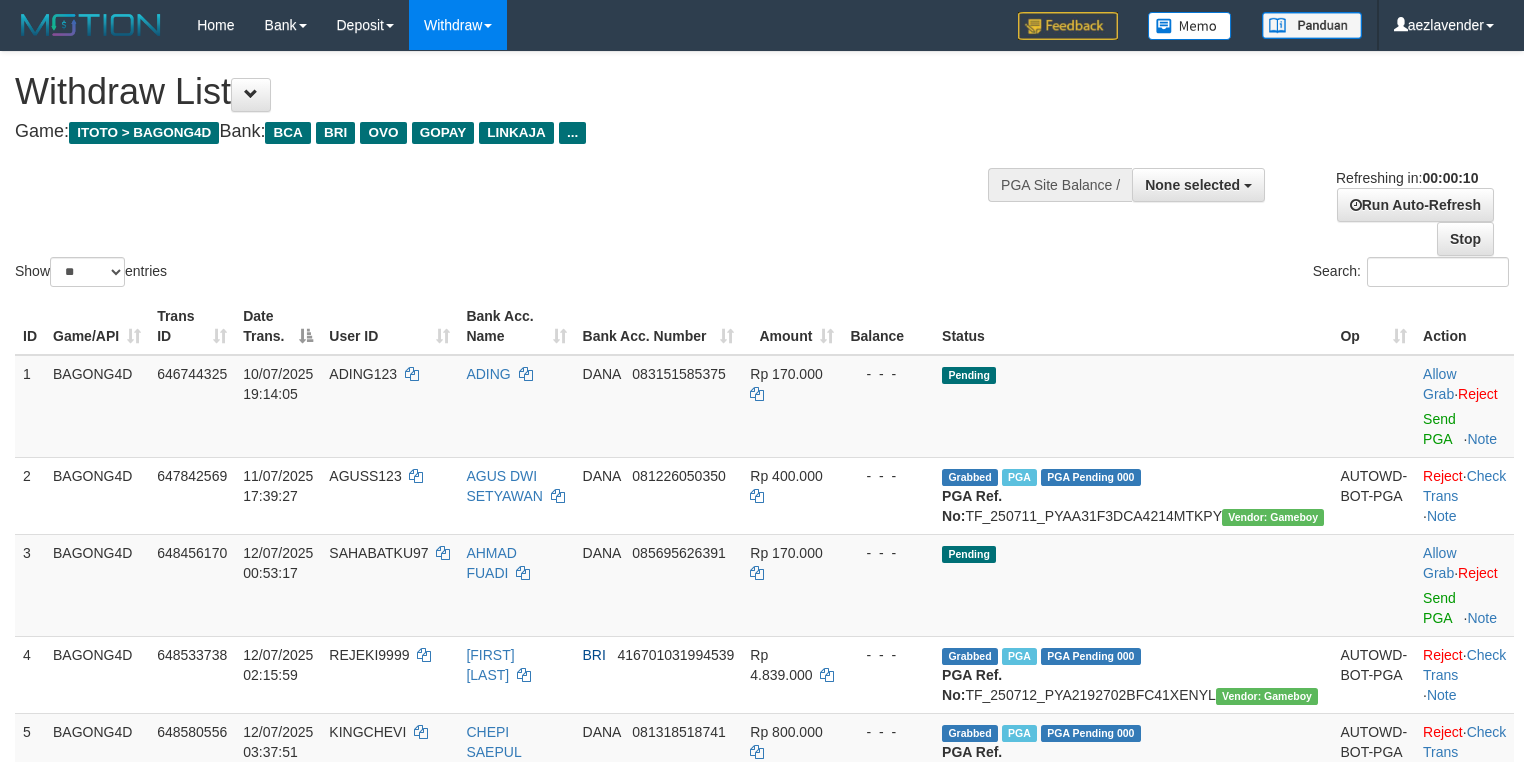 select 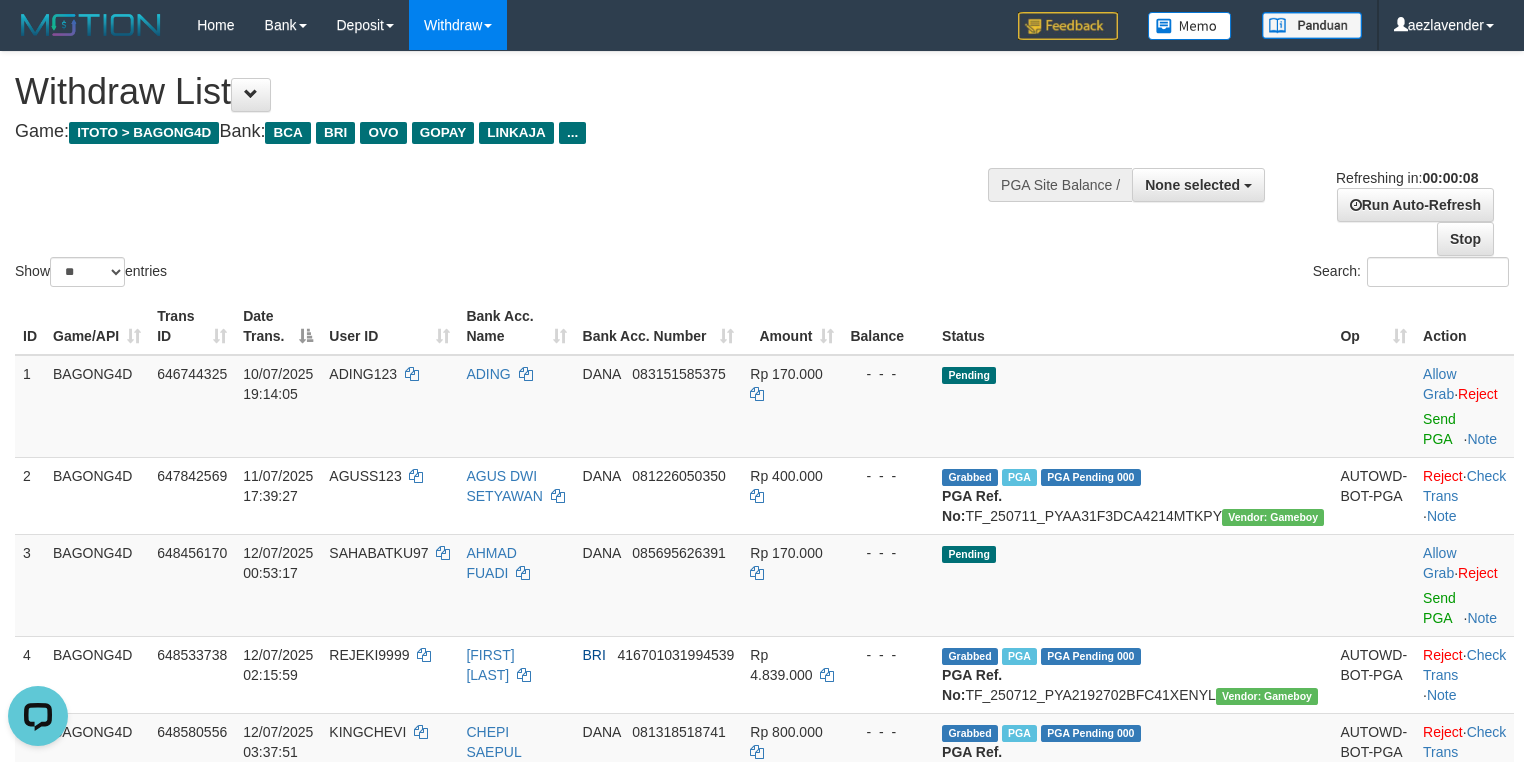 scroll, scrollTop: 0, scrollLeft: 0, axis: both 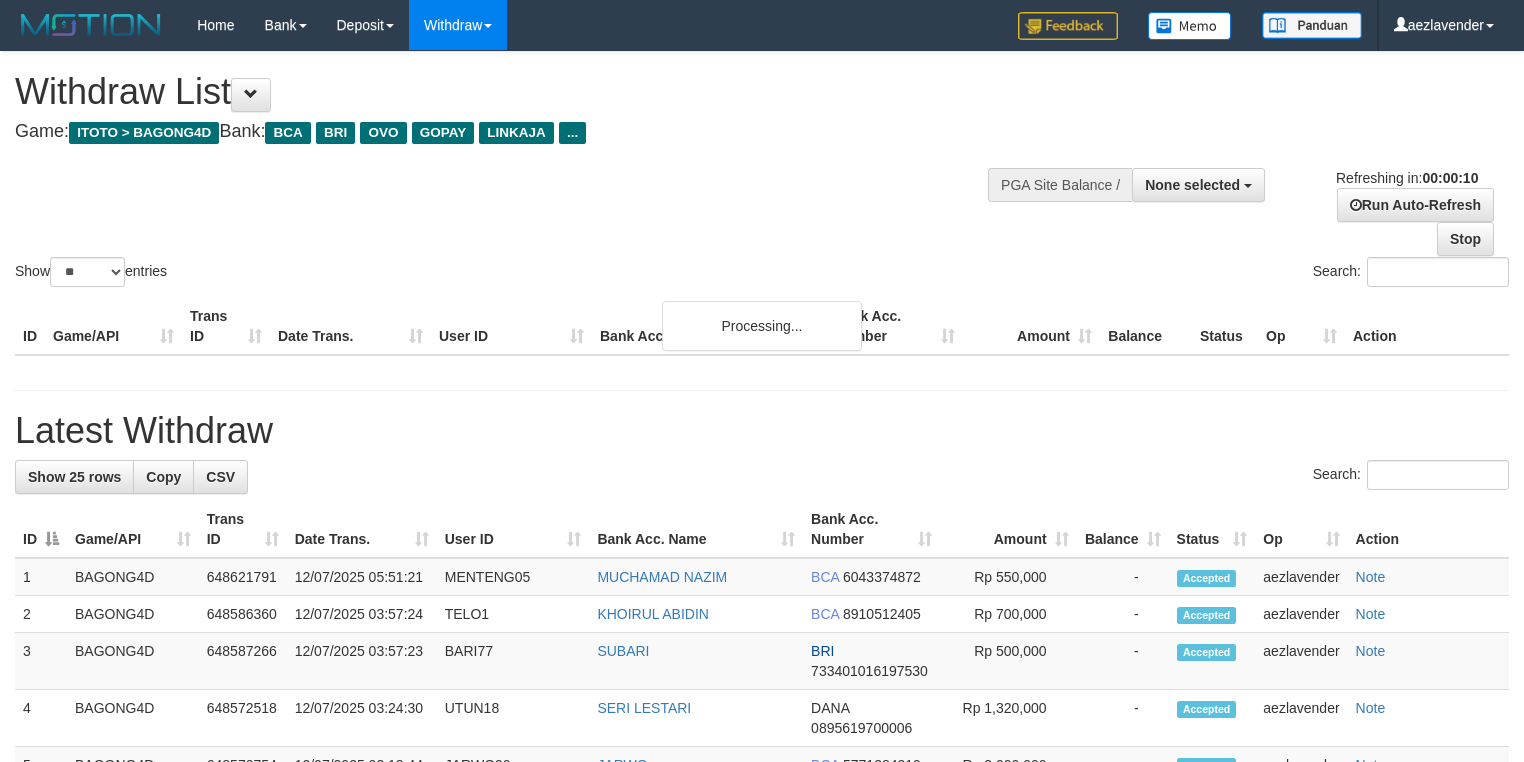 select 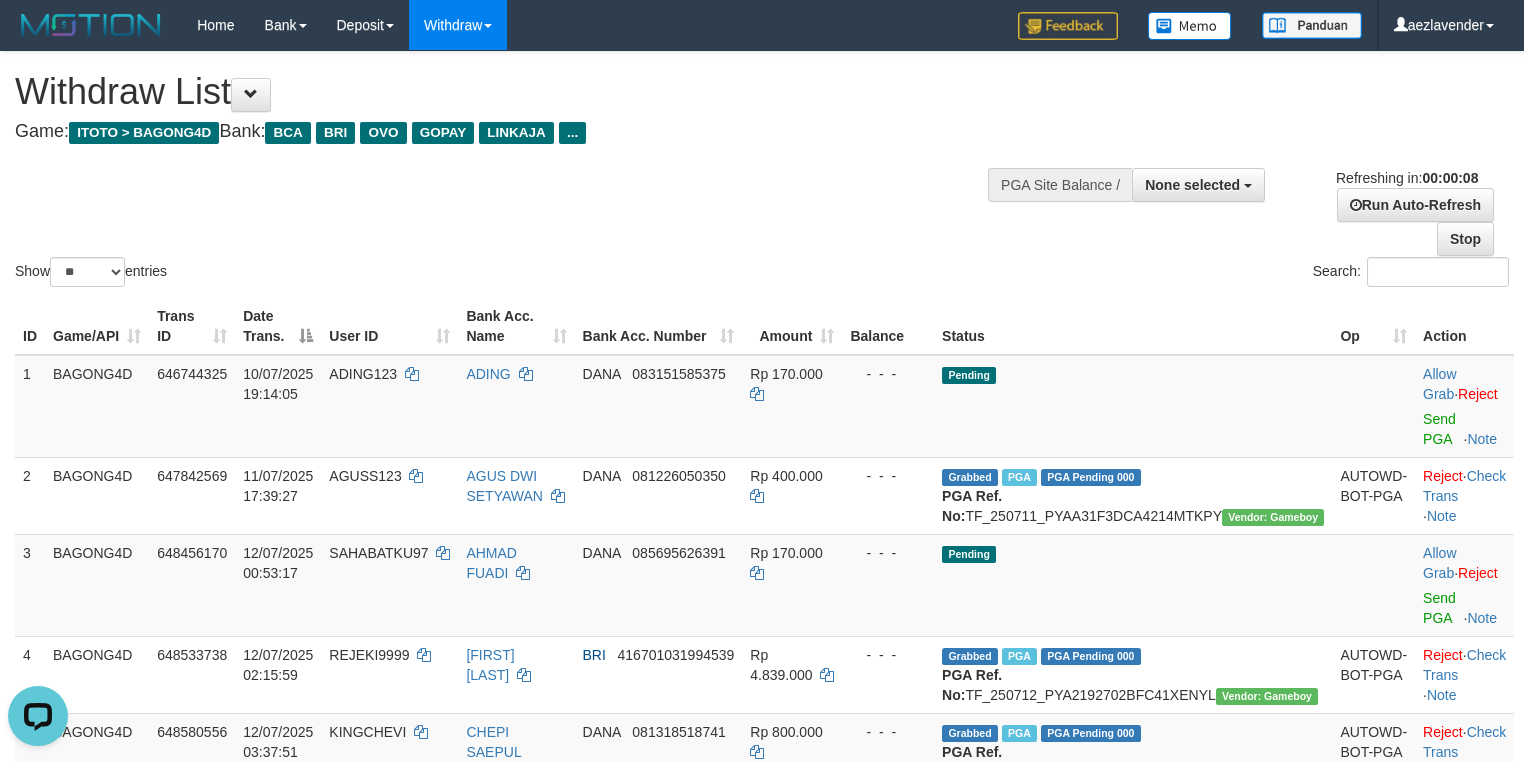 scroll, scrollTop: 0, scrollLeft: 0, axis: both 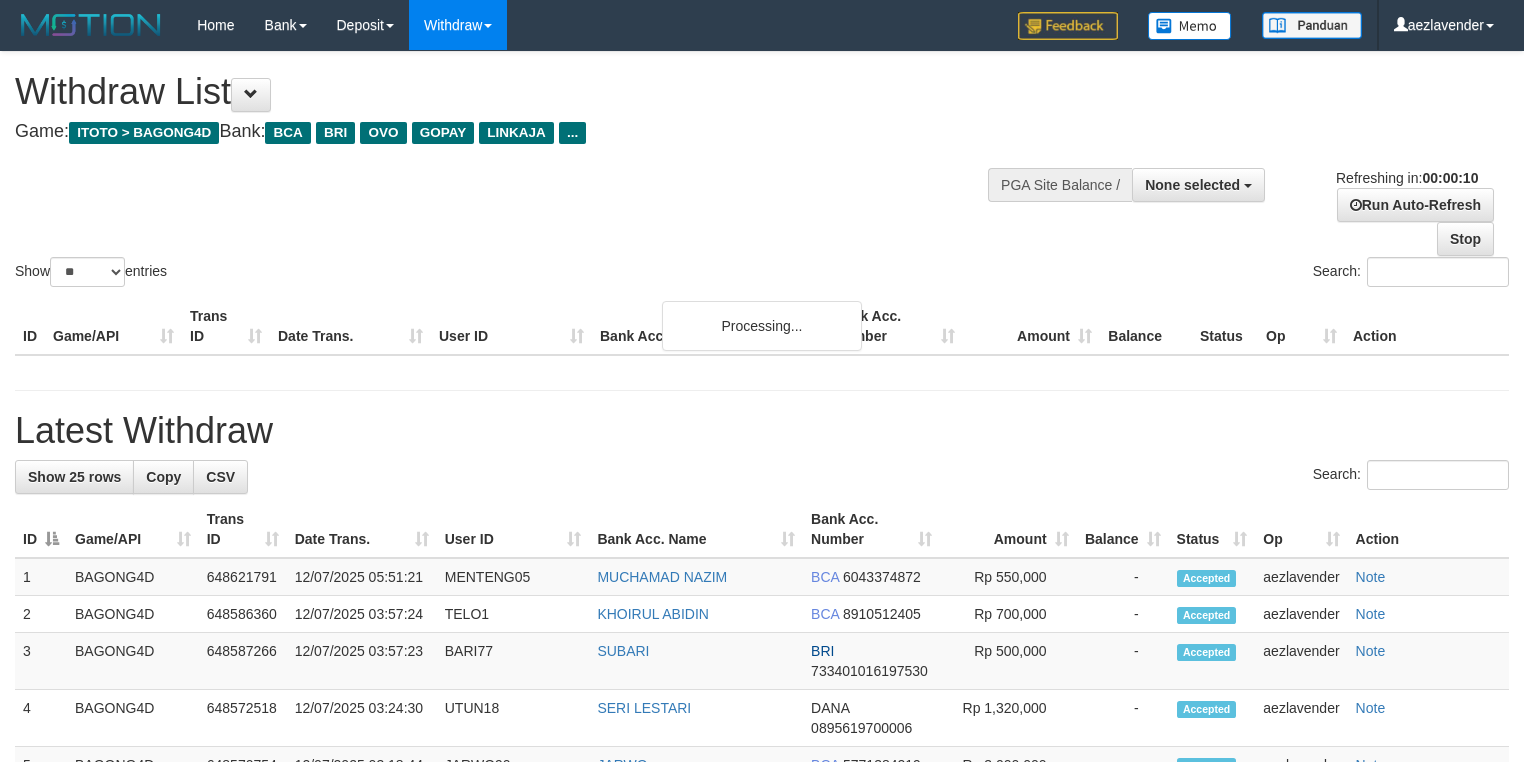 select 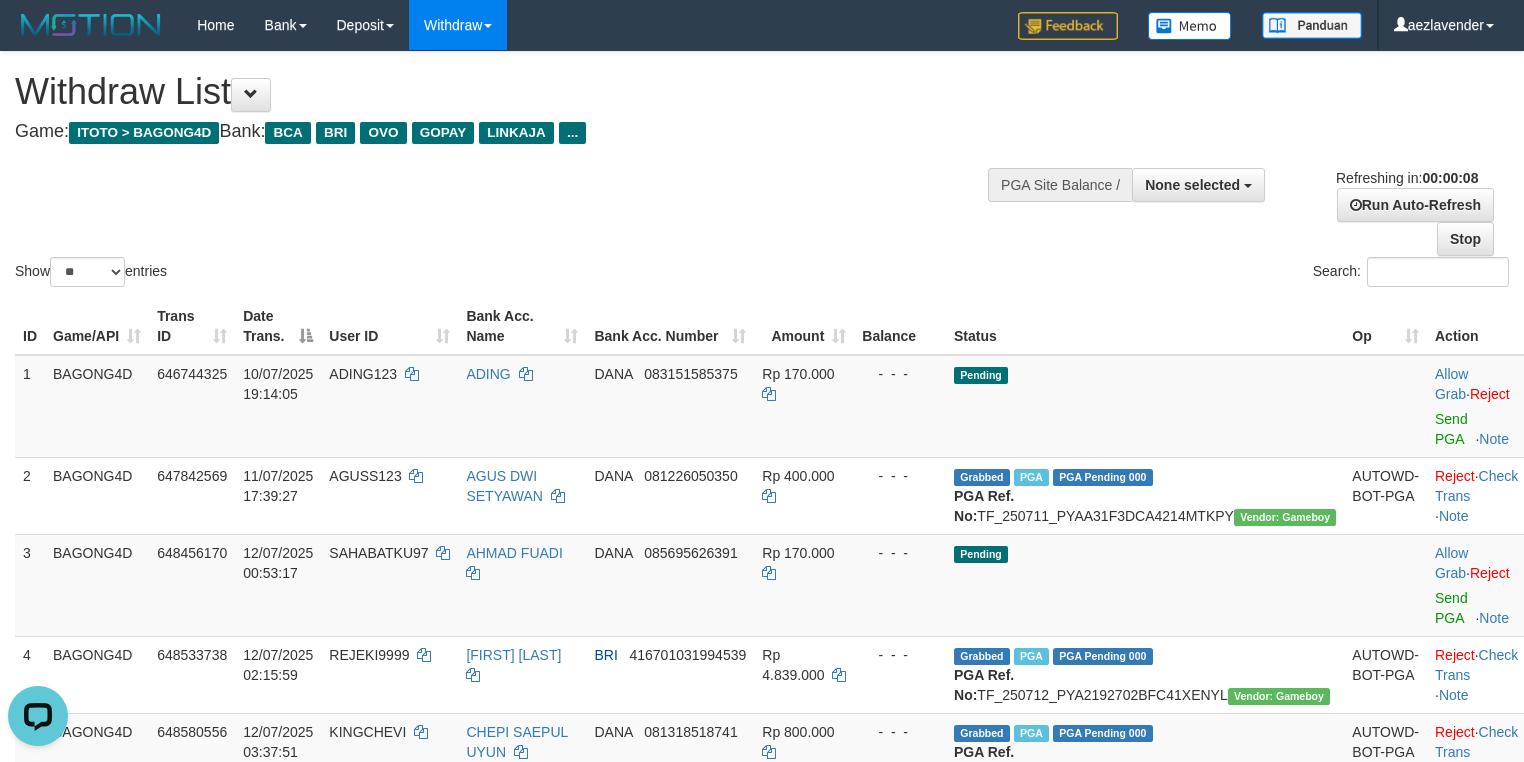 scroll, scrollTop: 0, scrollLeft: 0, axis: both 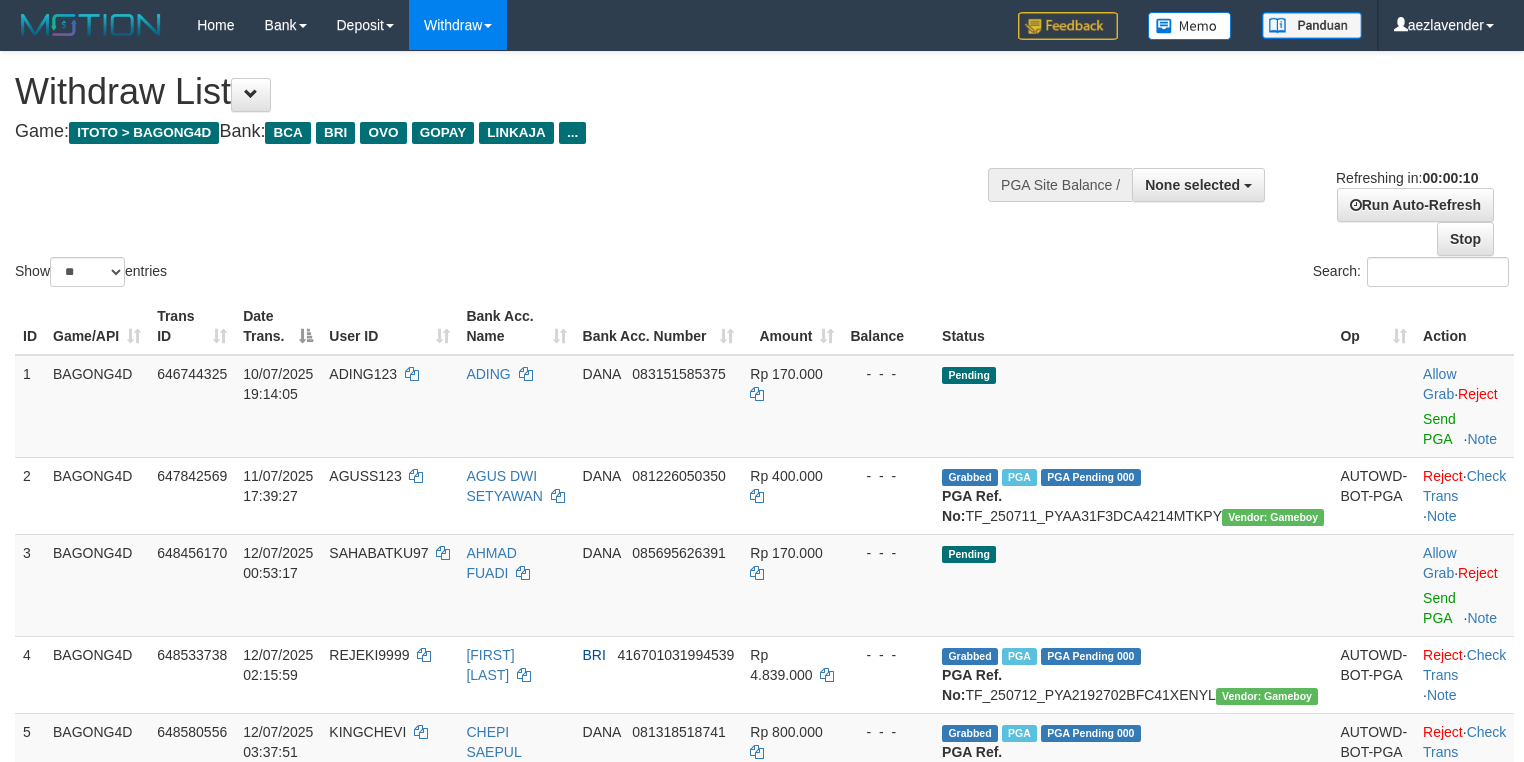 select 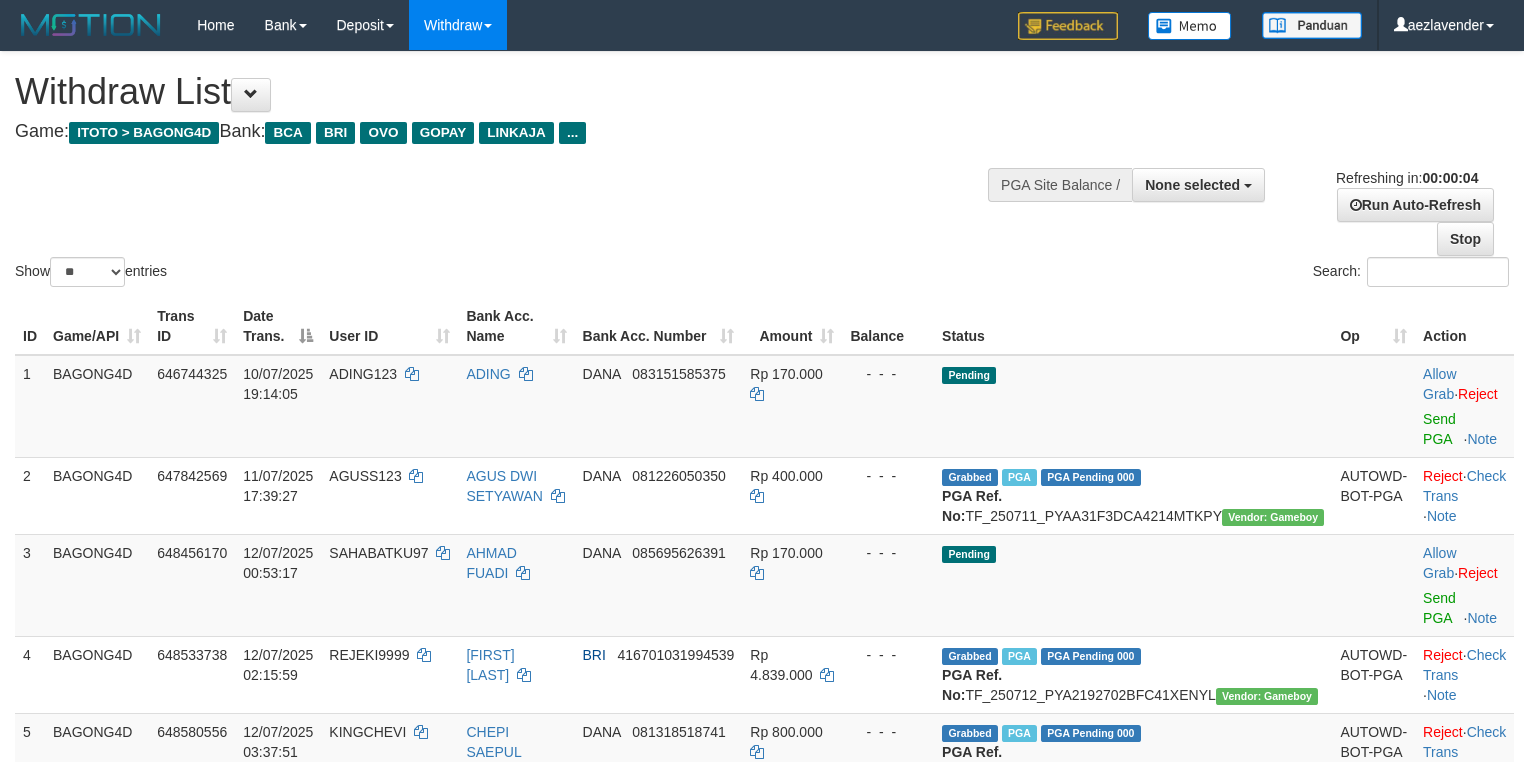 scroll, scrollTop: 0, scrollLeft: 0, axis: both 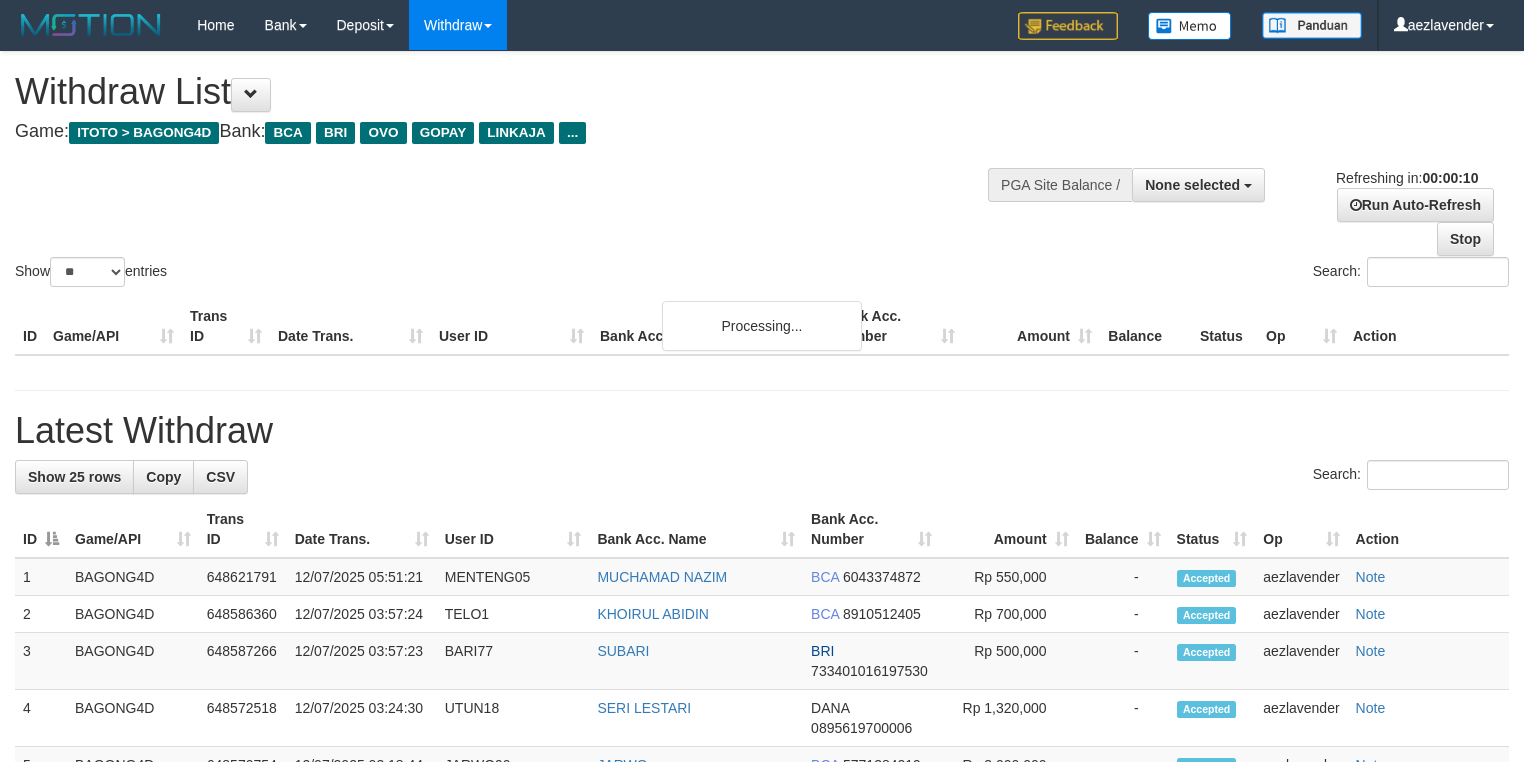 select 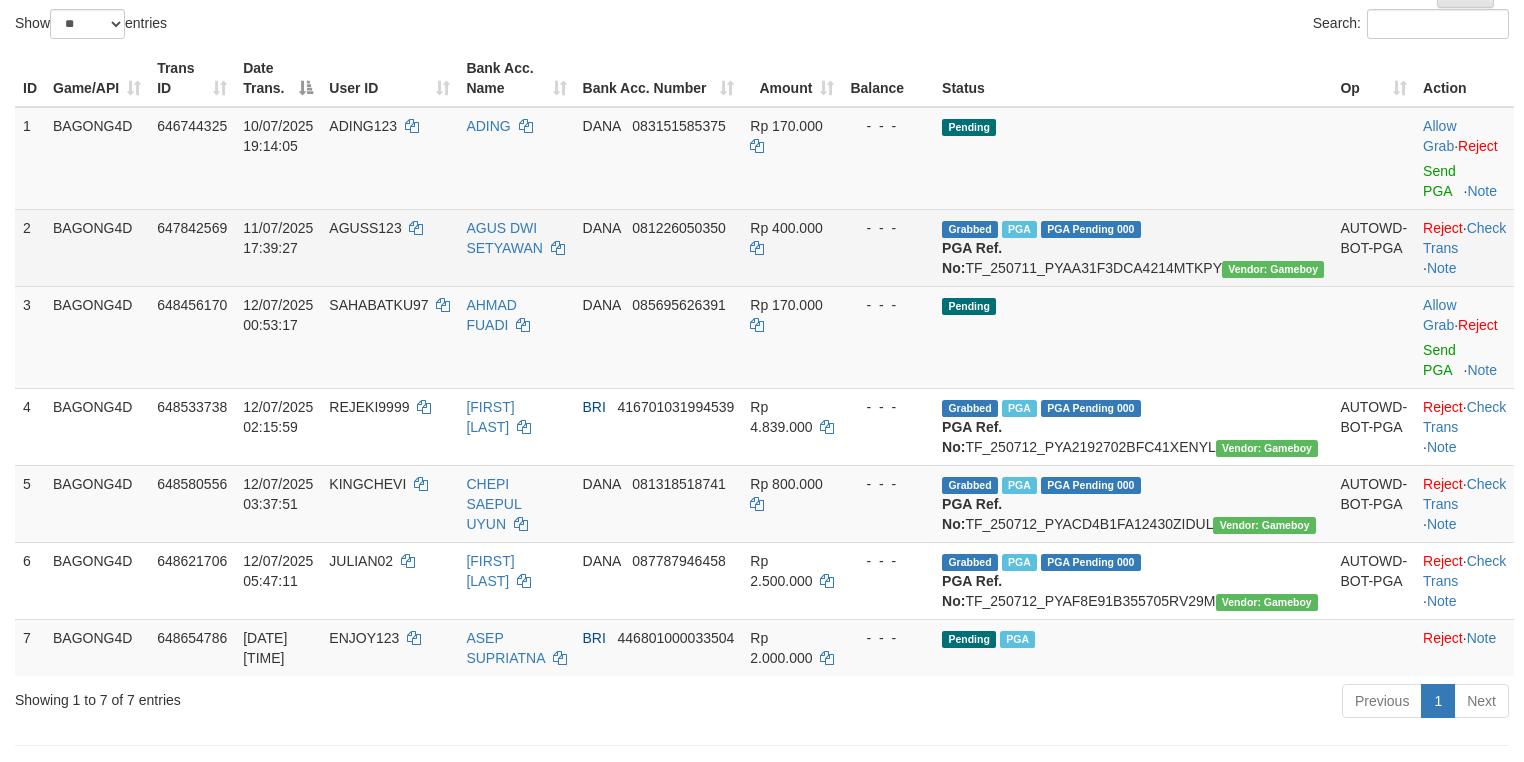 scroll, scrollTop: 400, scrollLeft: 0, axis: vertical 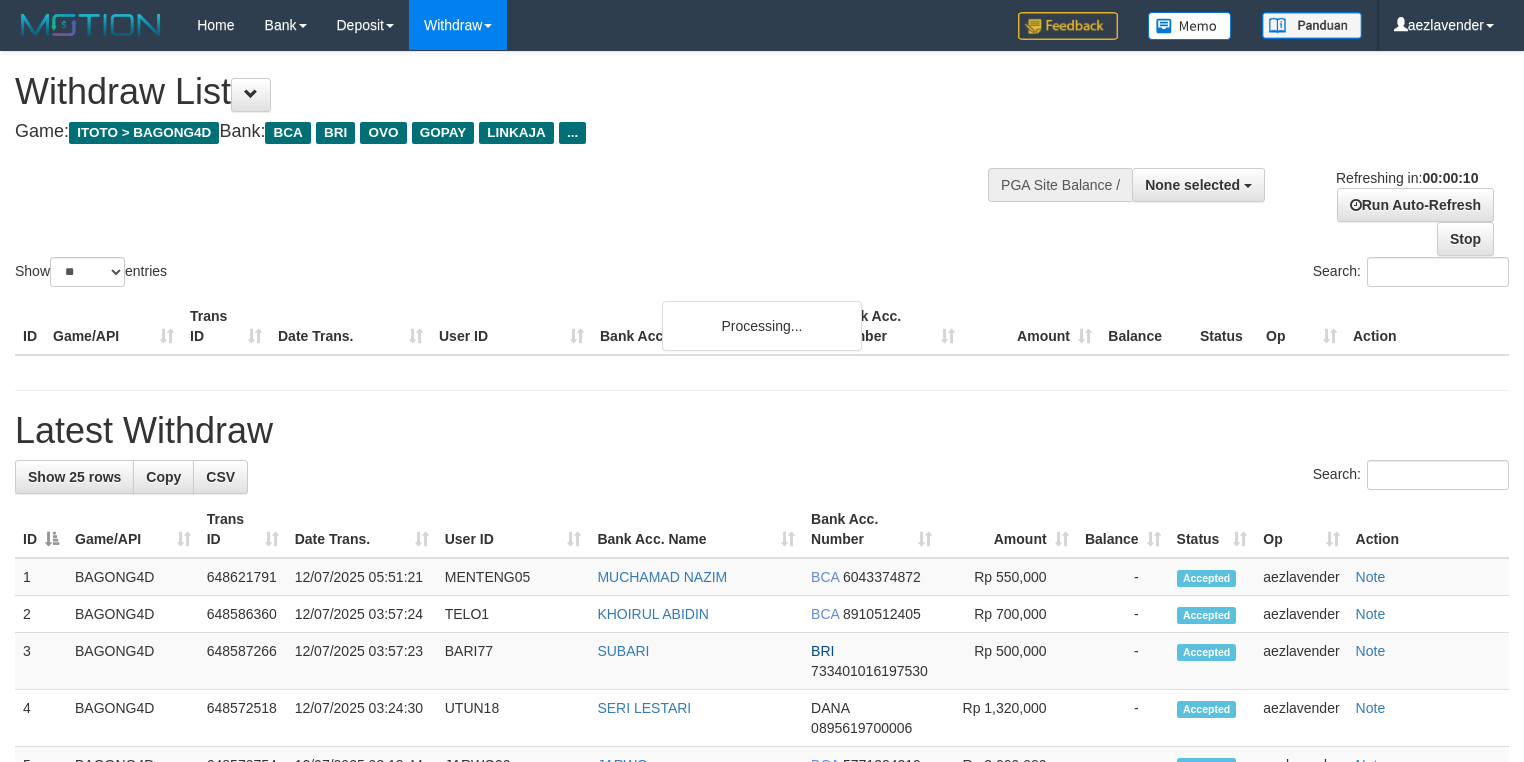 select 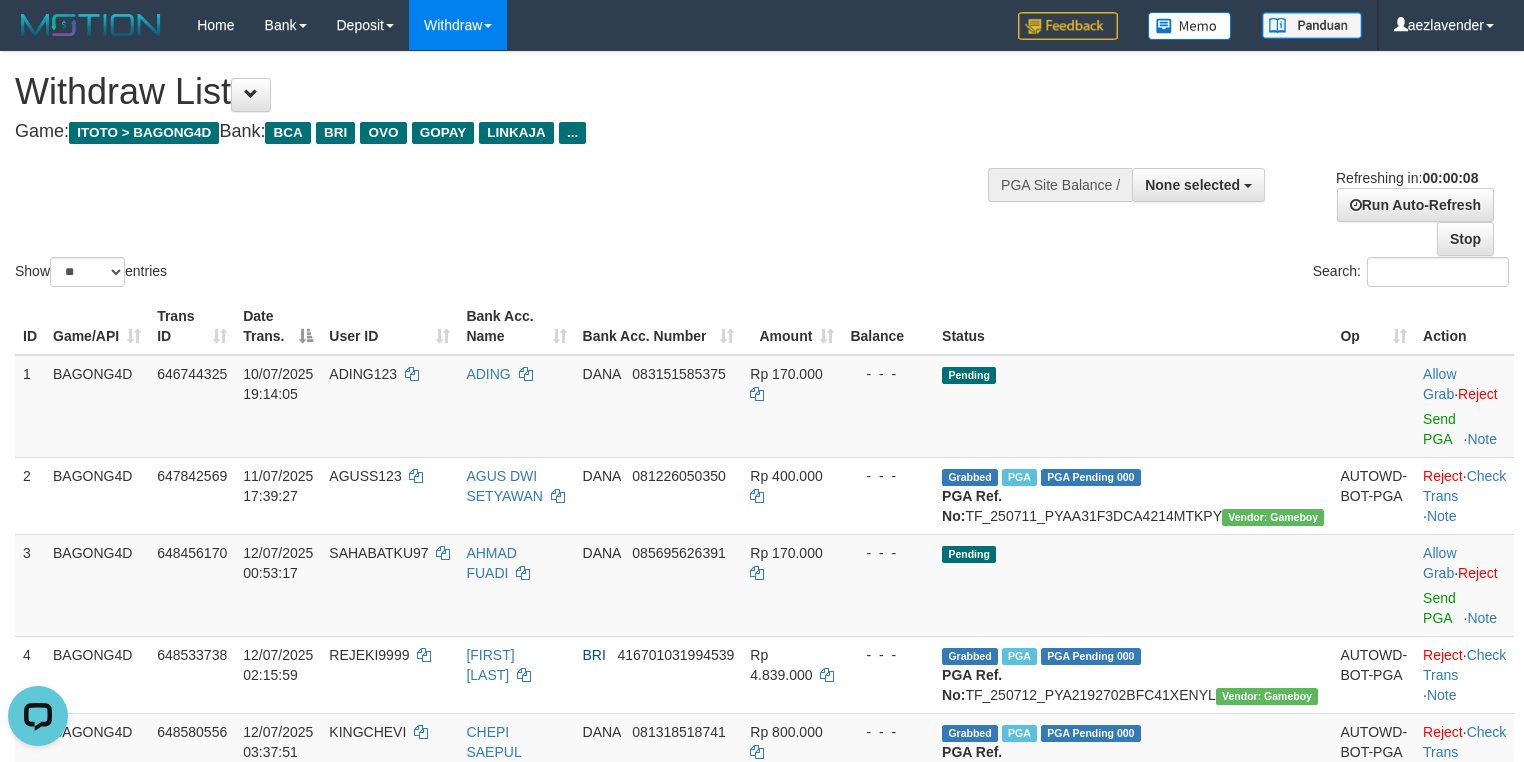 scroll, scrollTop: 0, scrollLeft: 0, axis: both 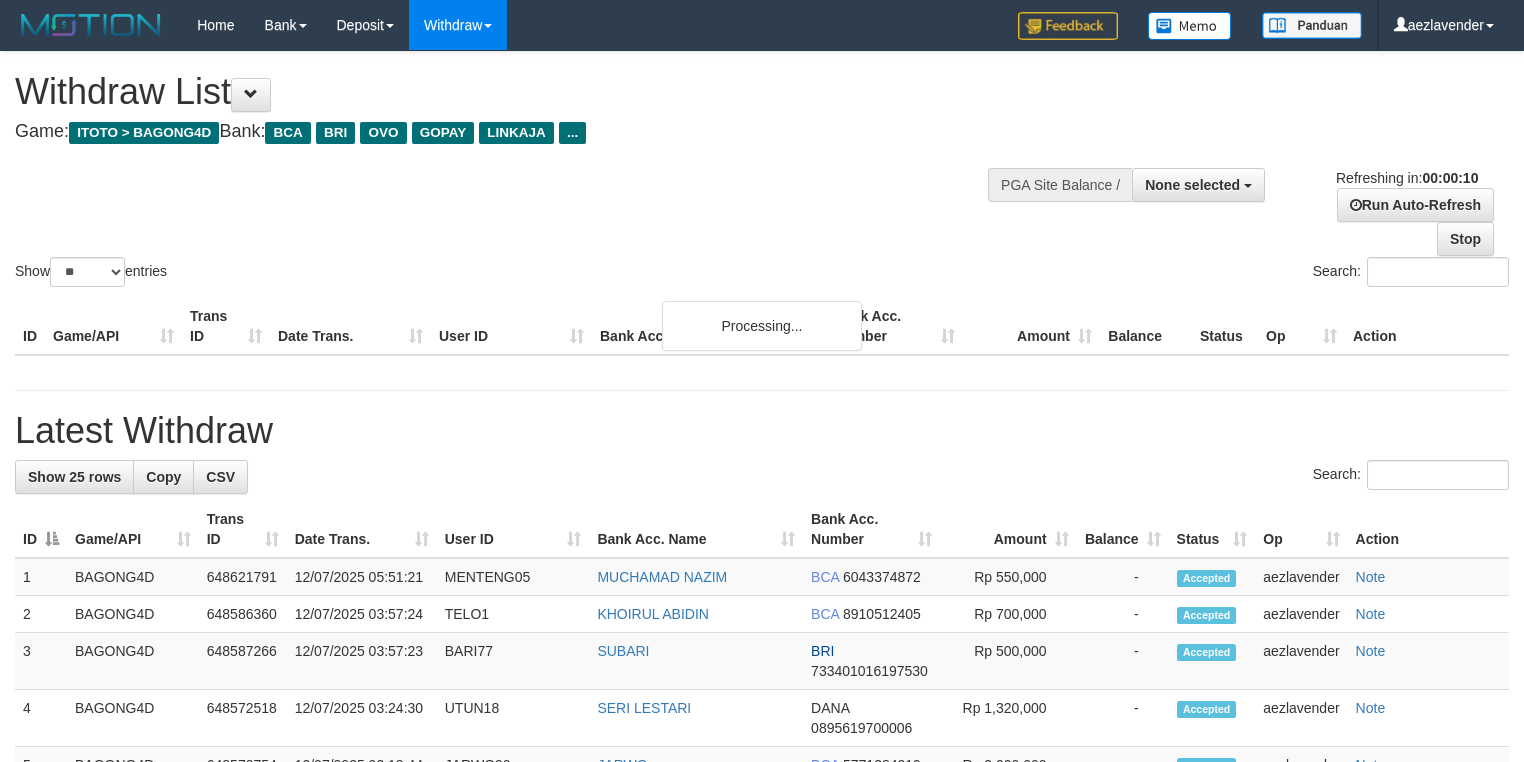 select 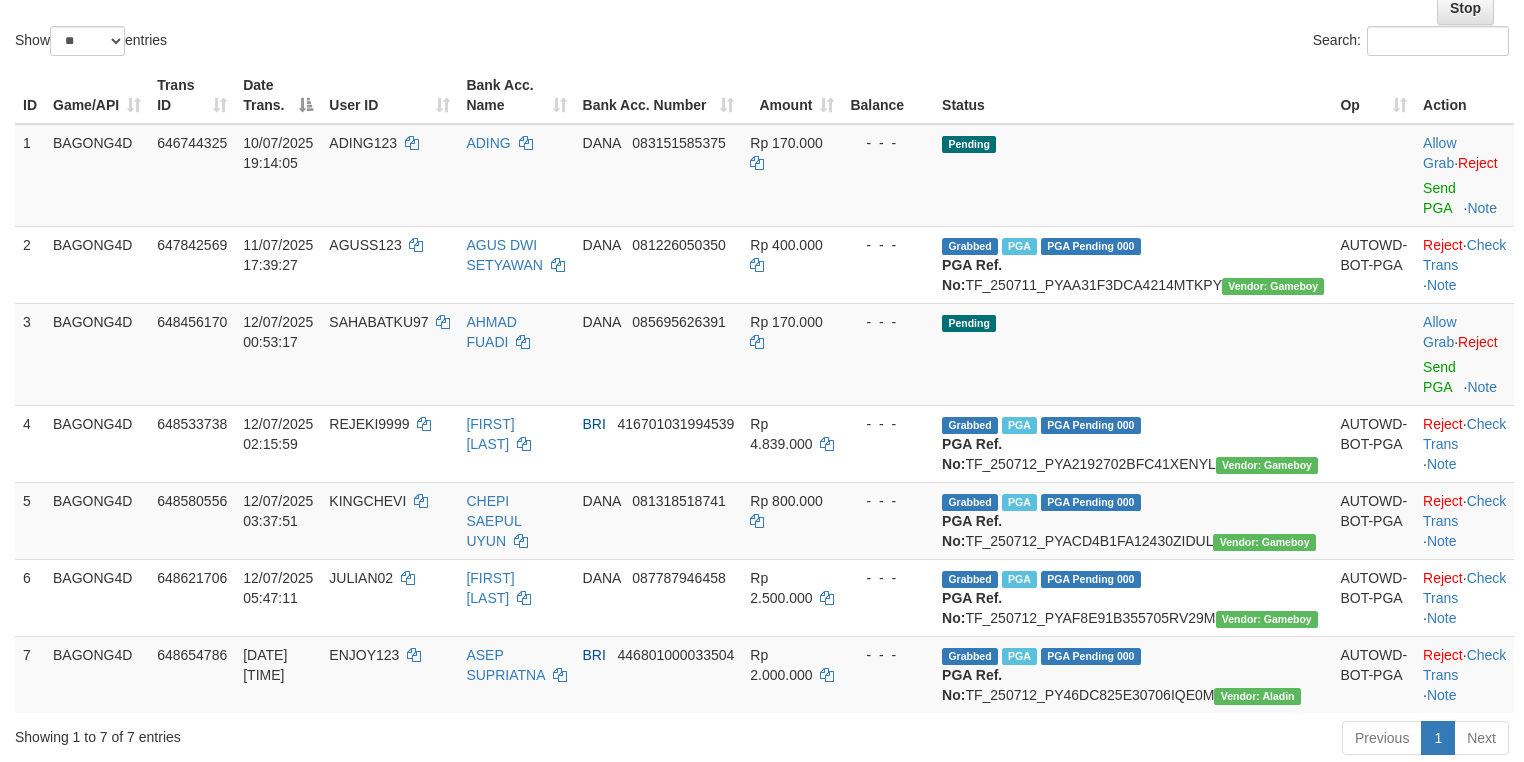 scroll, scrollTop: 533, scrollLeft: 0, axis: vertical 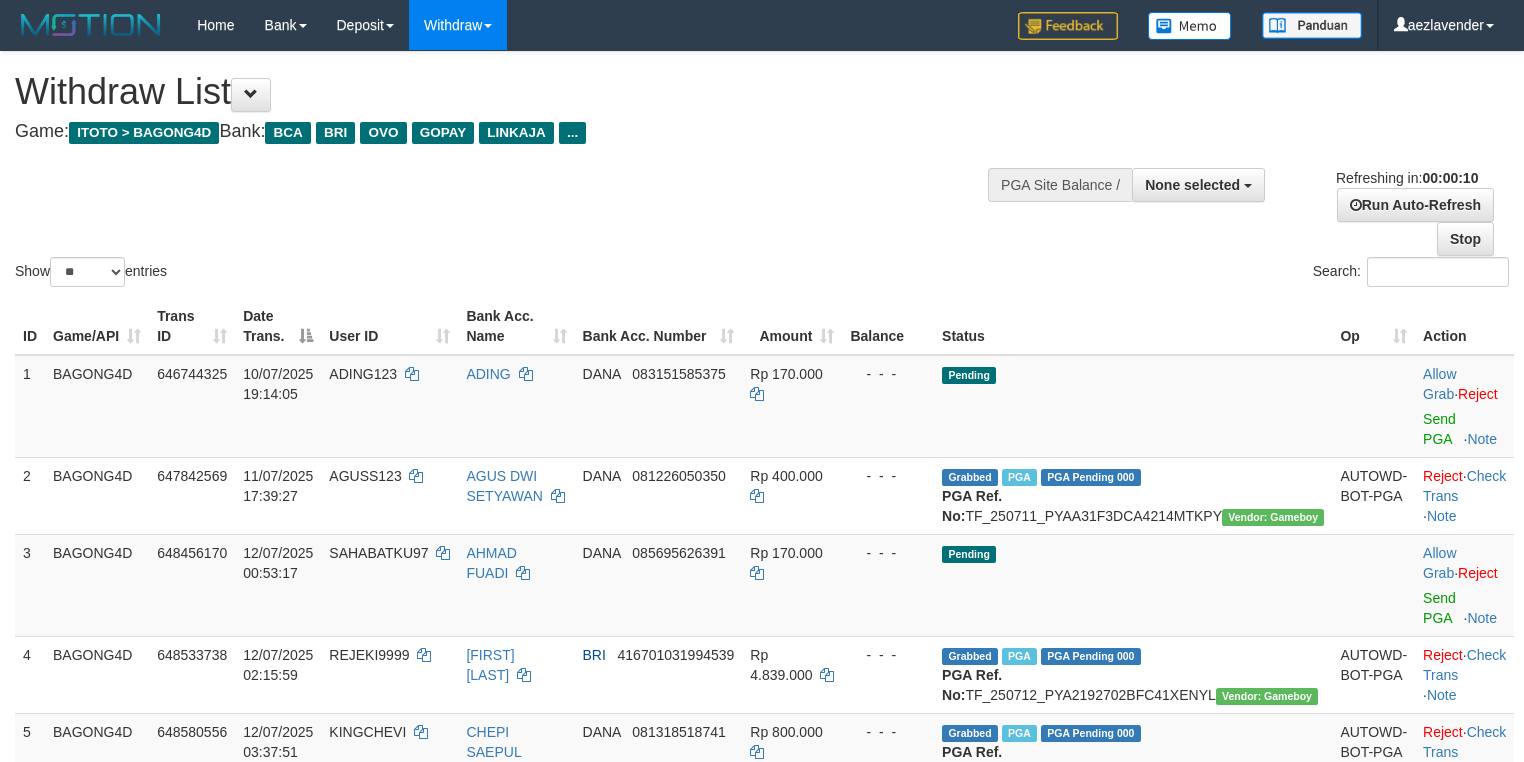 select 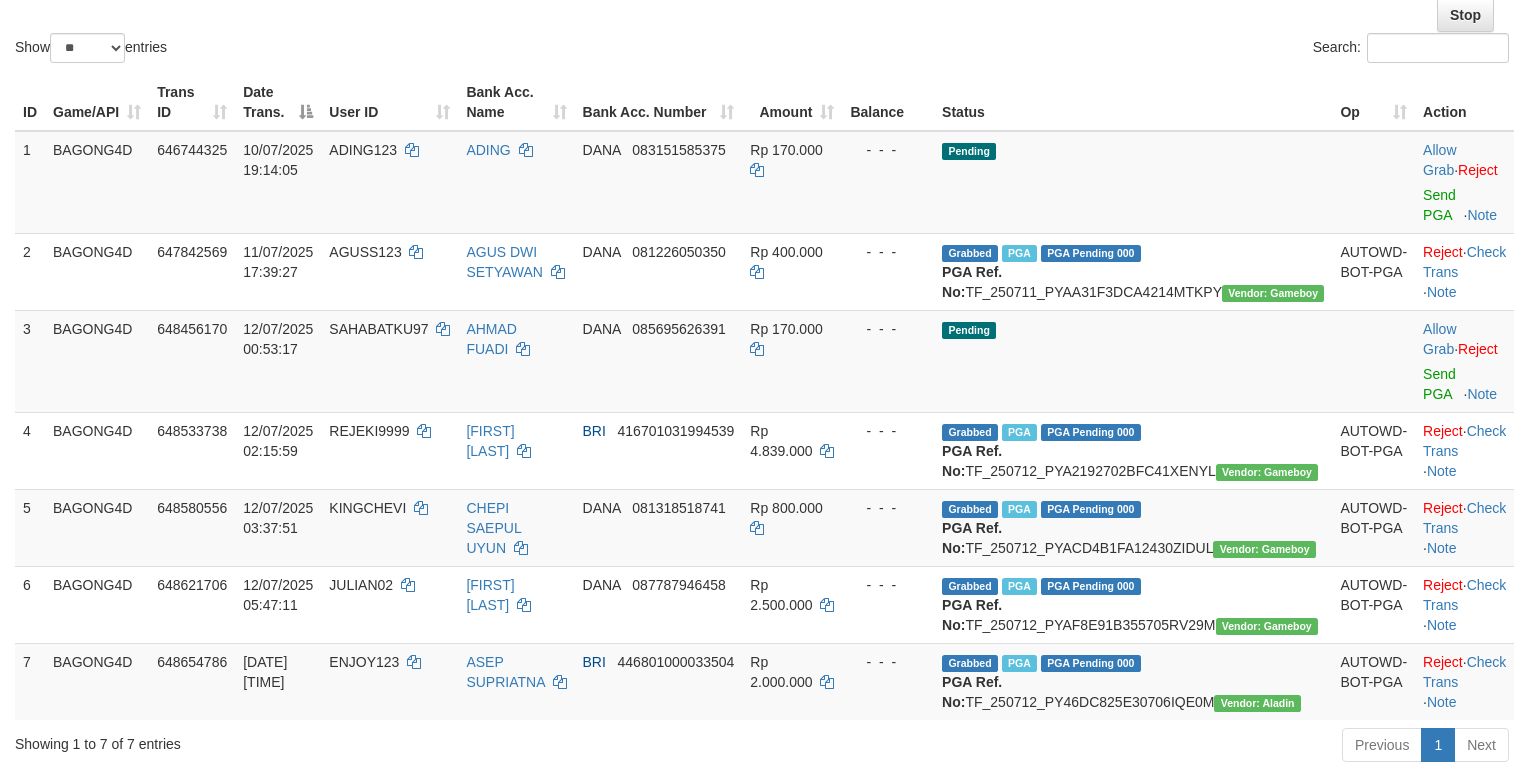scroll, scrollTop: 533, scrollLeft: 0, axis: vertical 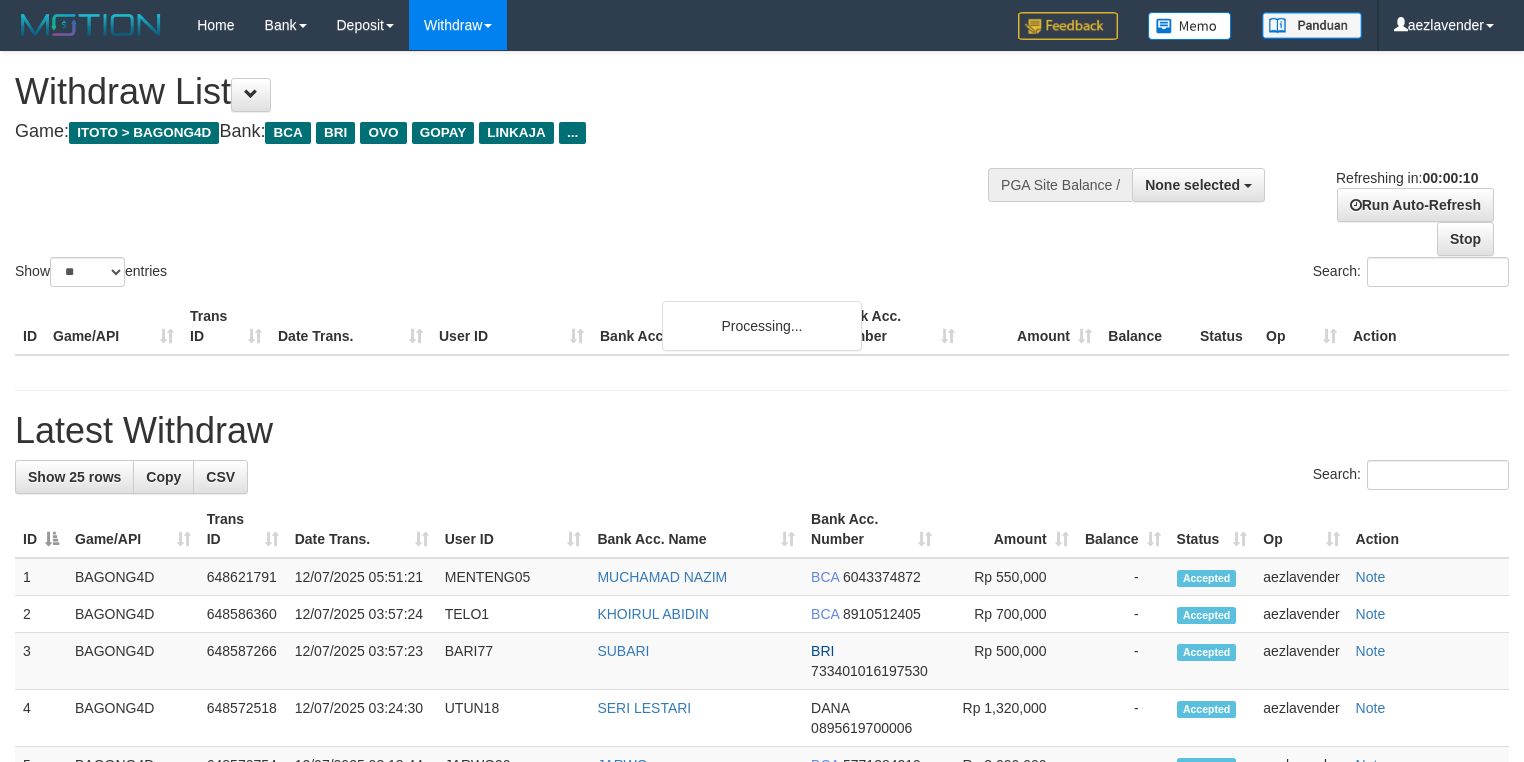 select 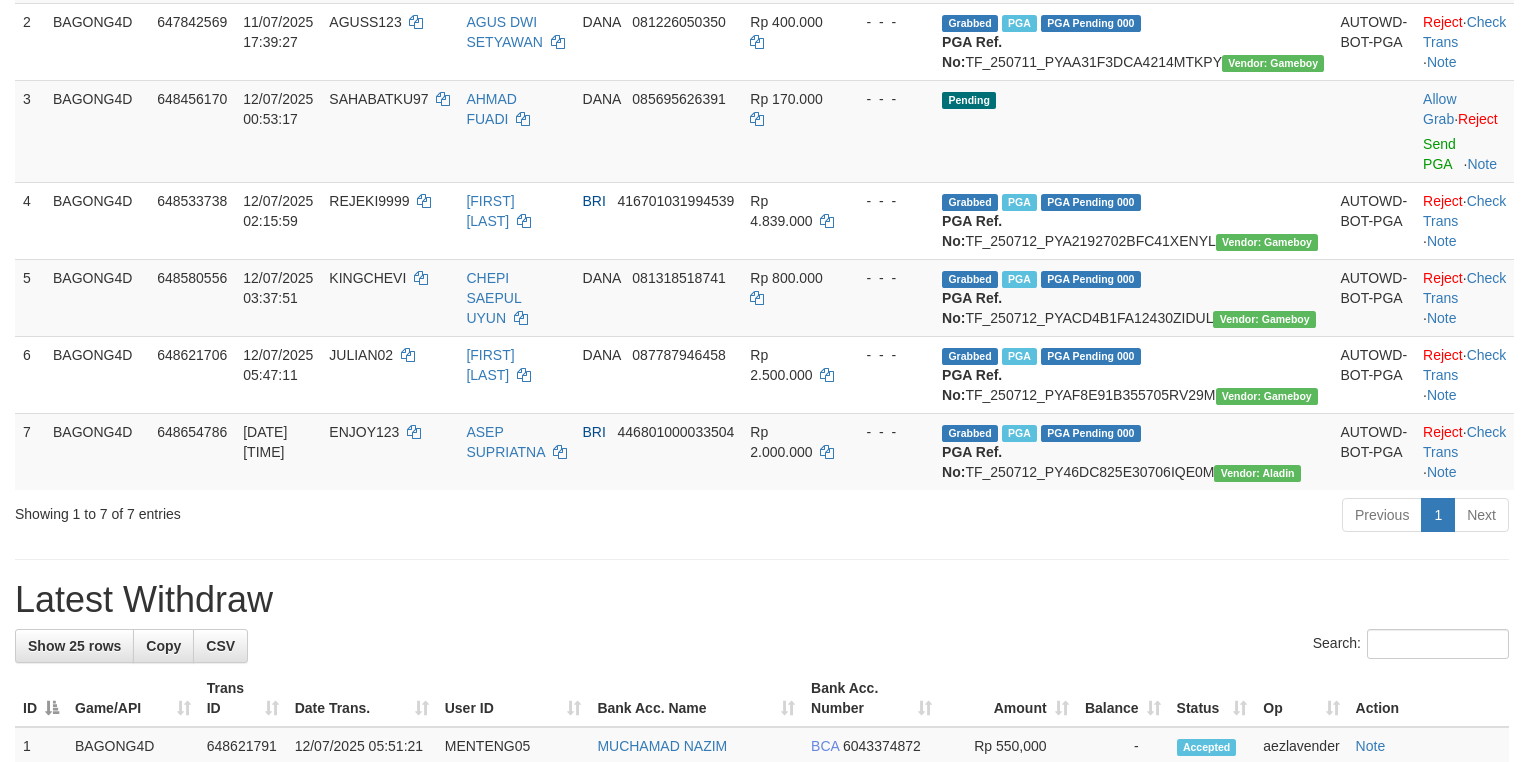 scroll, scrollTop: 533, scrollLeft: 0, axis: vertical 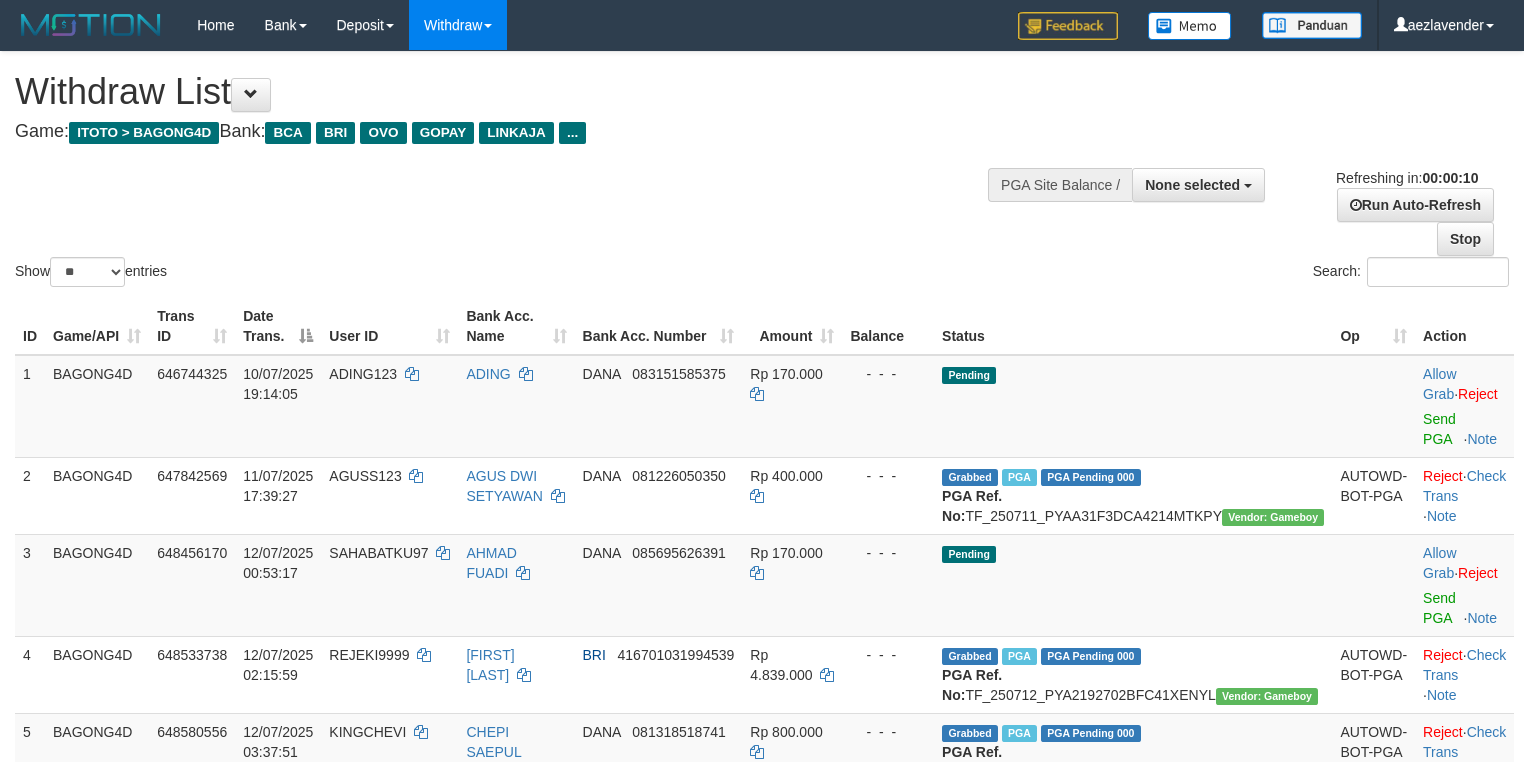 select 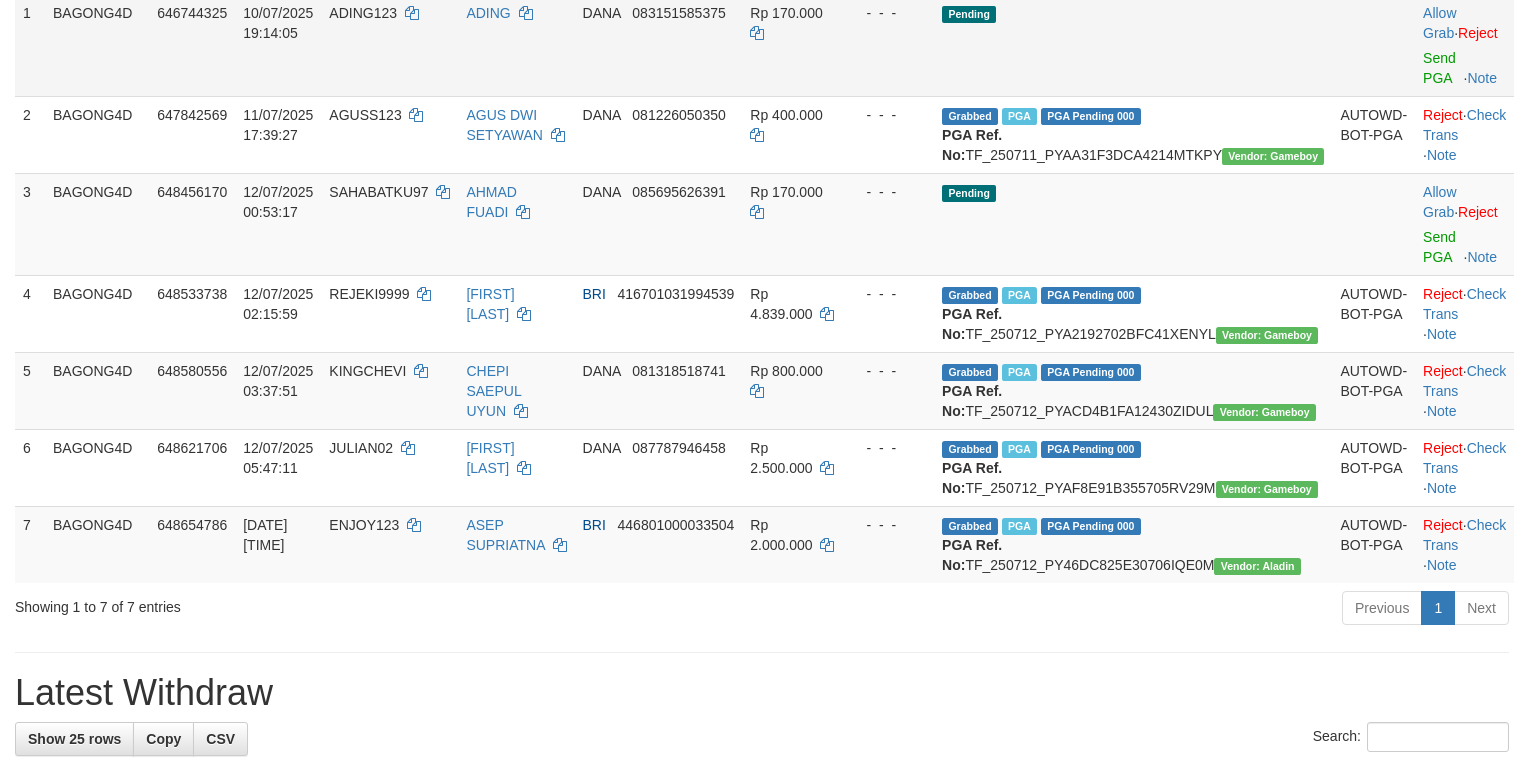scroll, scrollTop: 400, scrollLeft: 0, axis: vertical 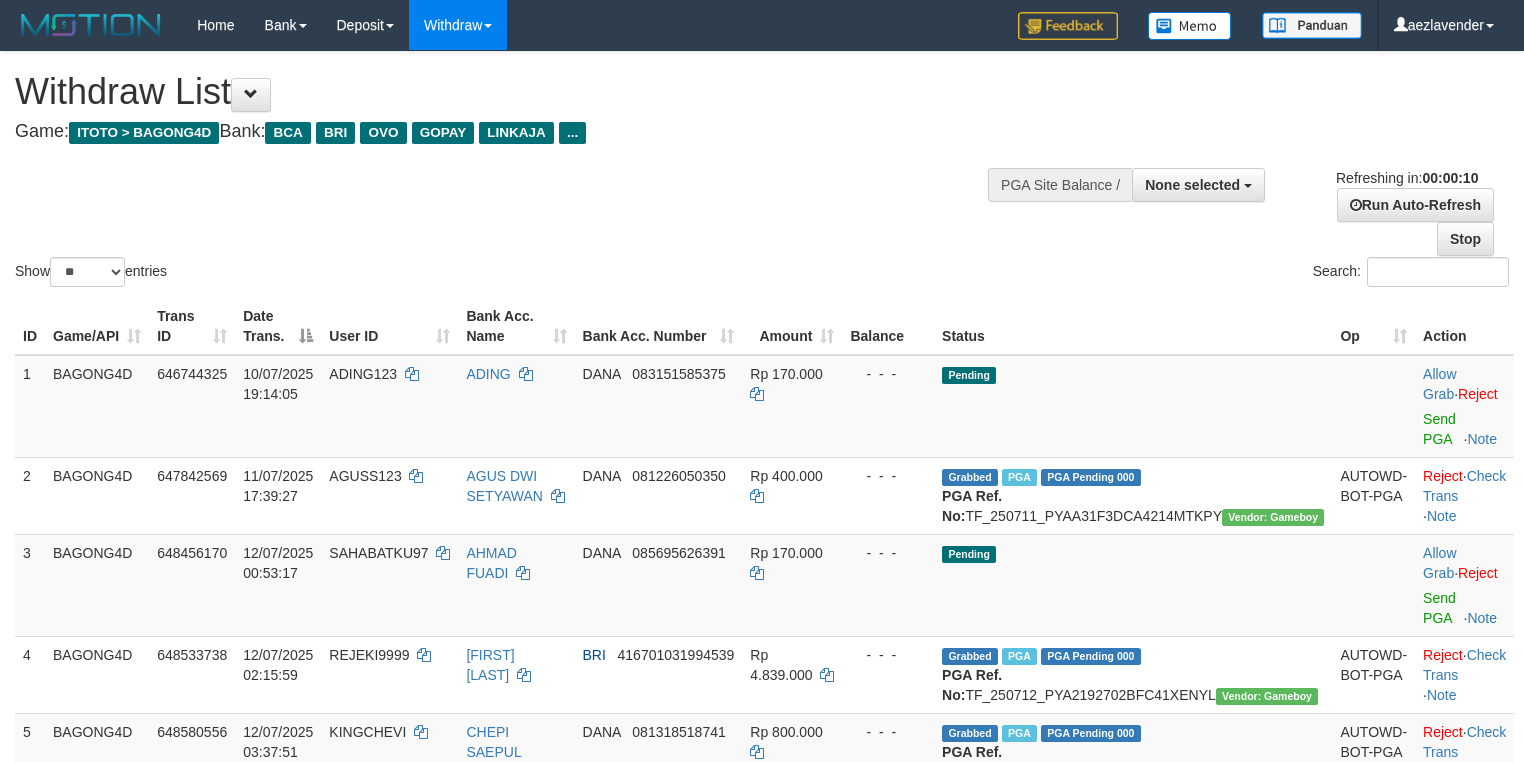 select 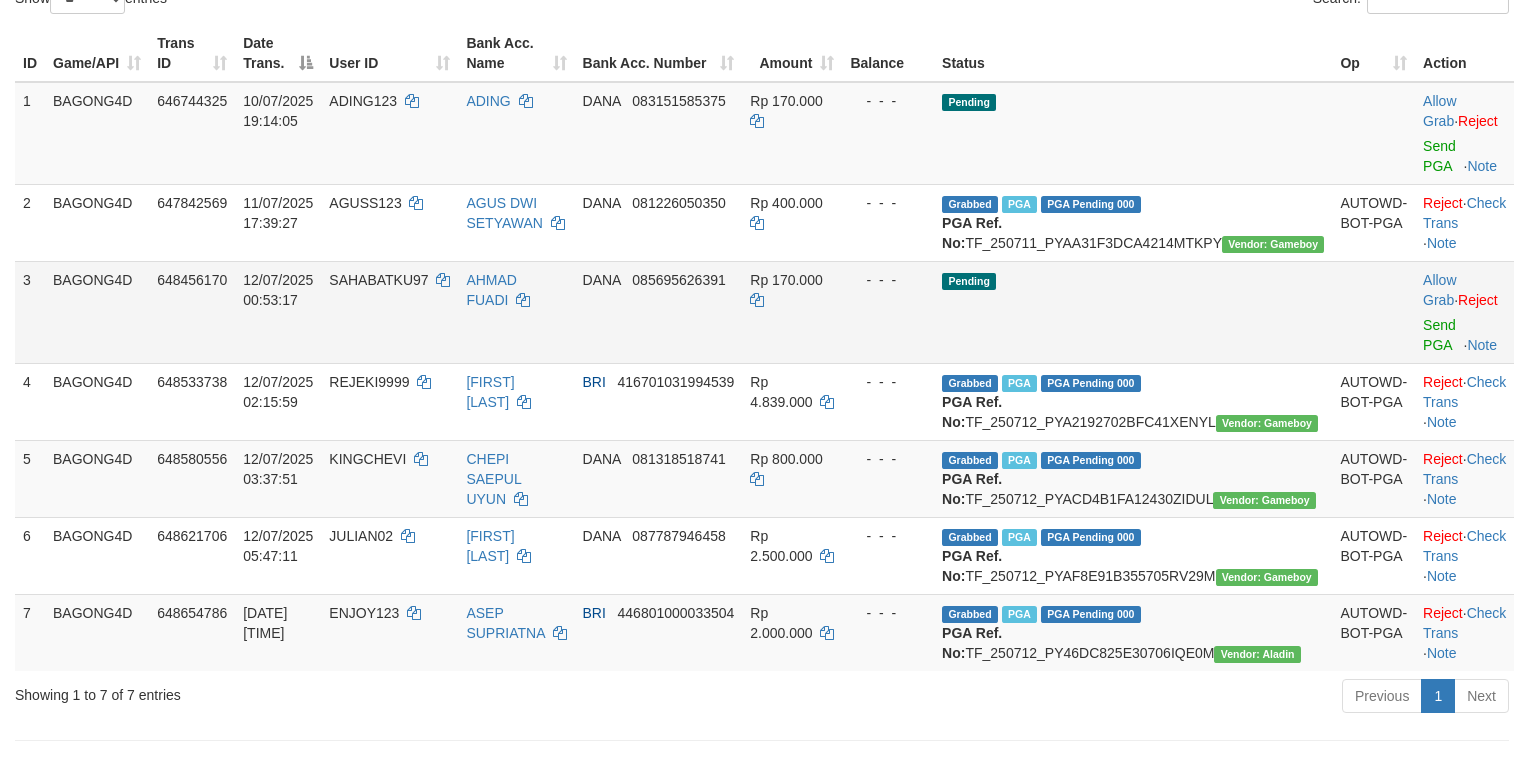 scroll, scrollTop: 400, scrollLeft: 0, axis: vertical 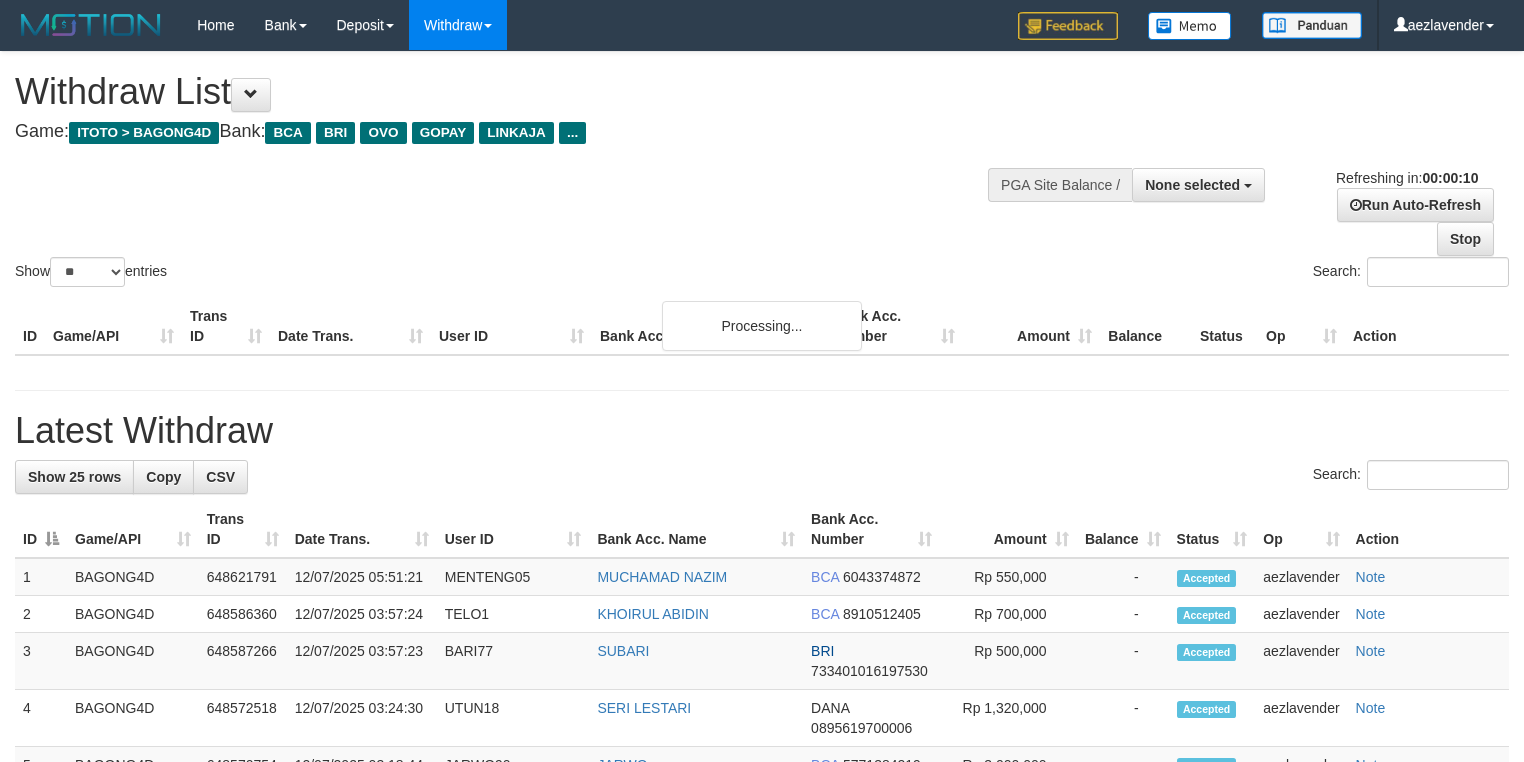 select 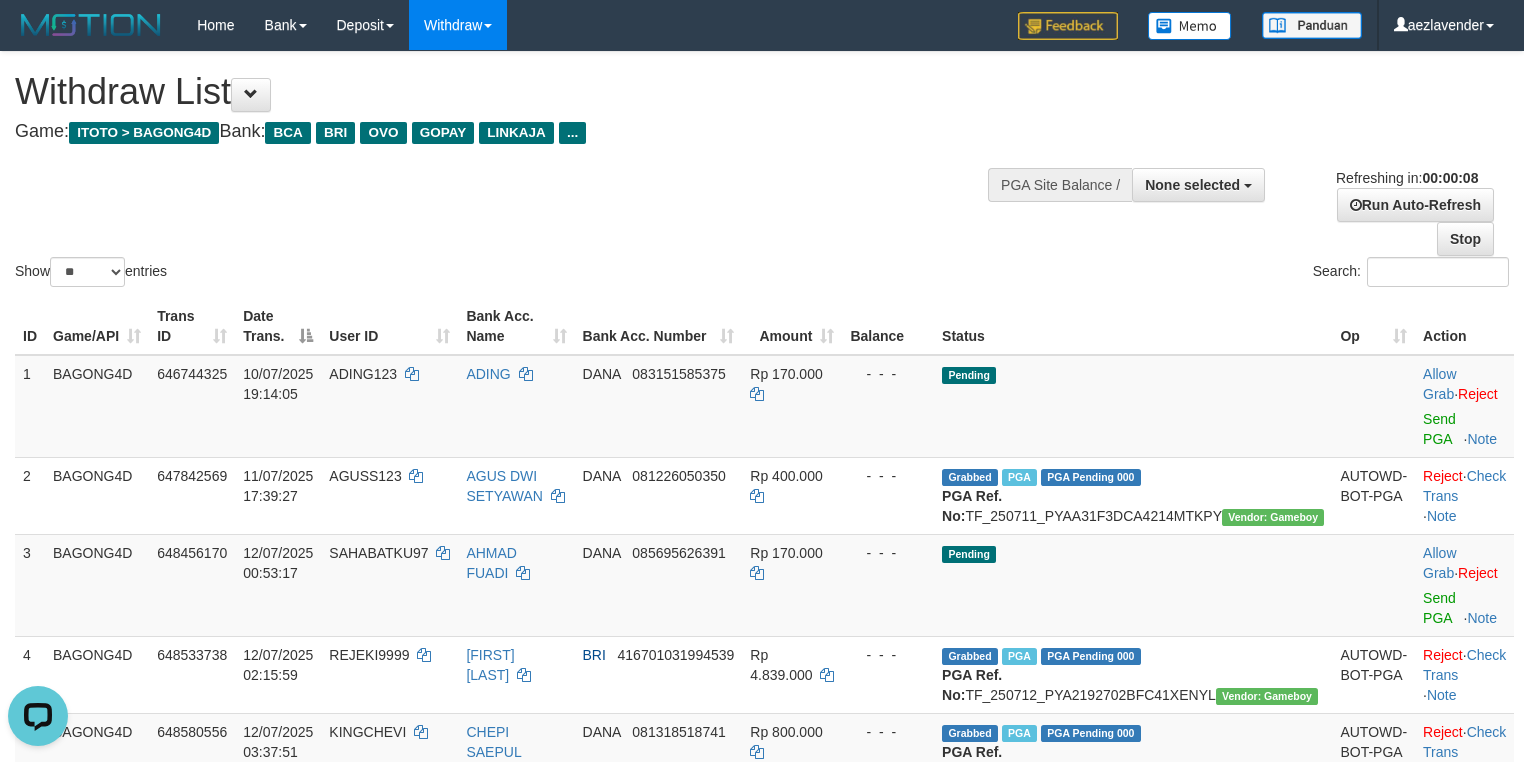 scroll, scrollTop: 0, scrollLeft: 0, axis: both 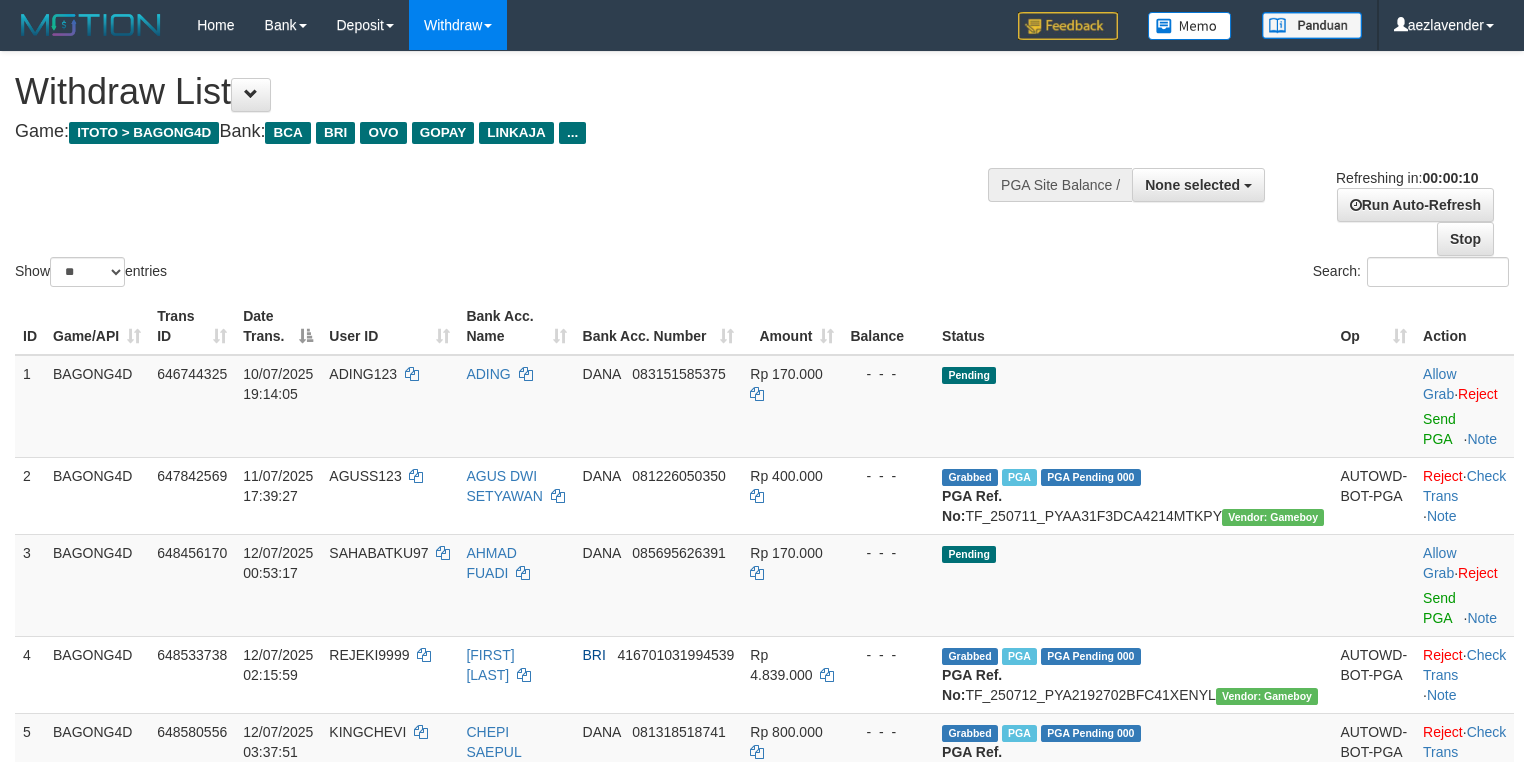 select 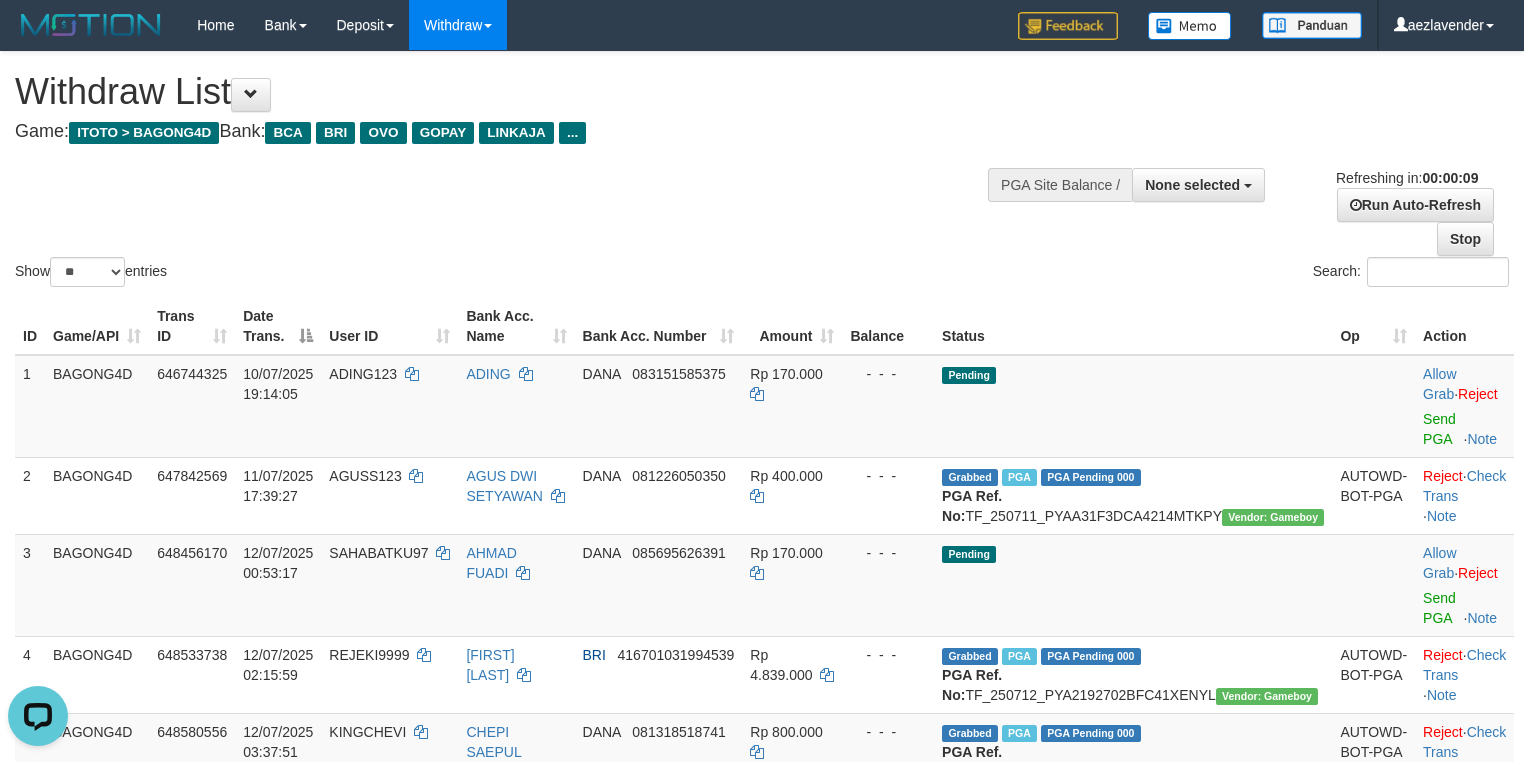 scroll, scrollTop: 0, scrollLeft: 0, axis: both 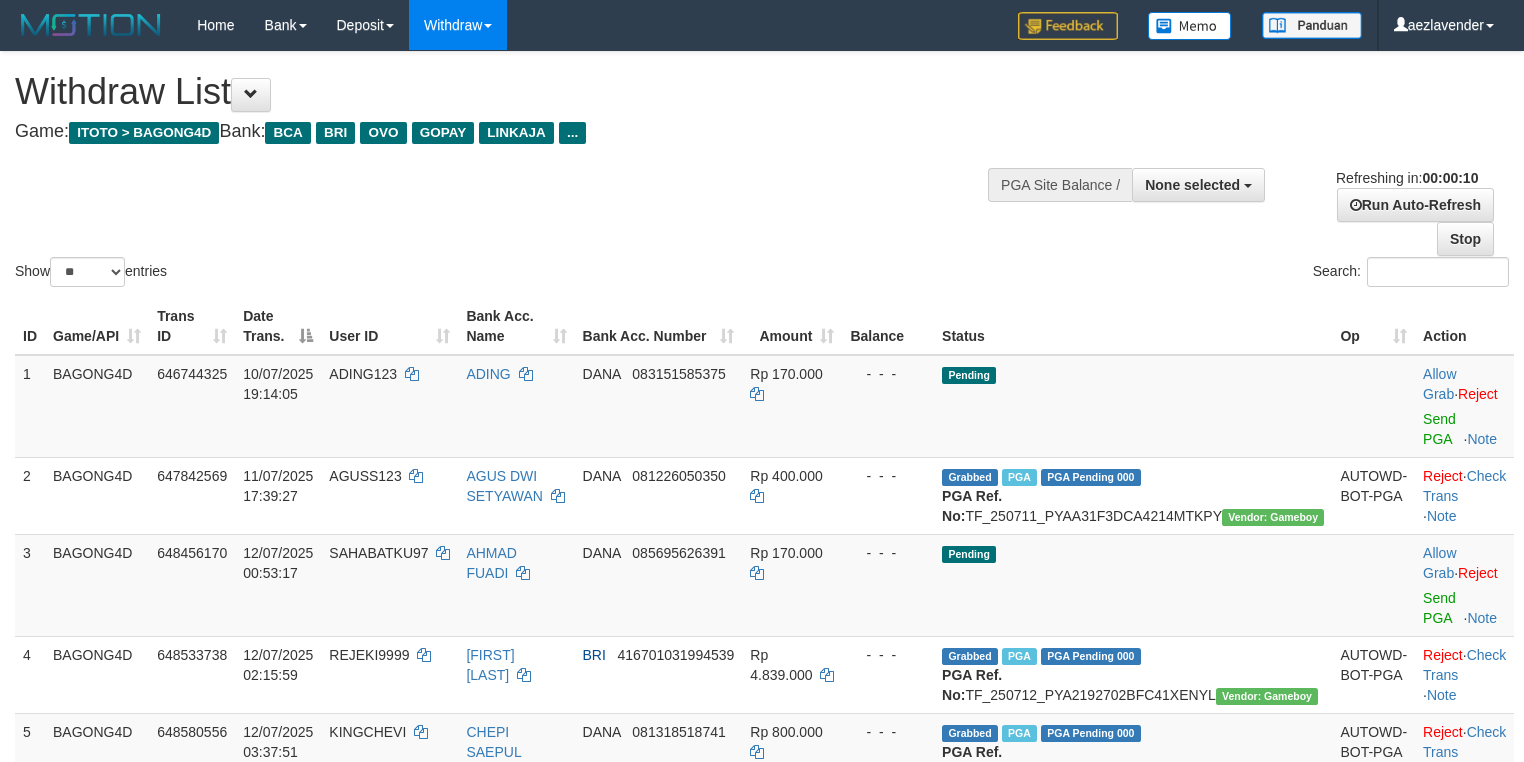 select 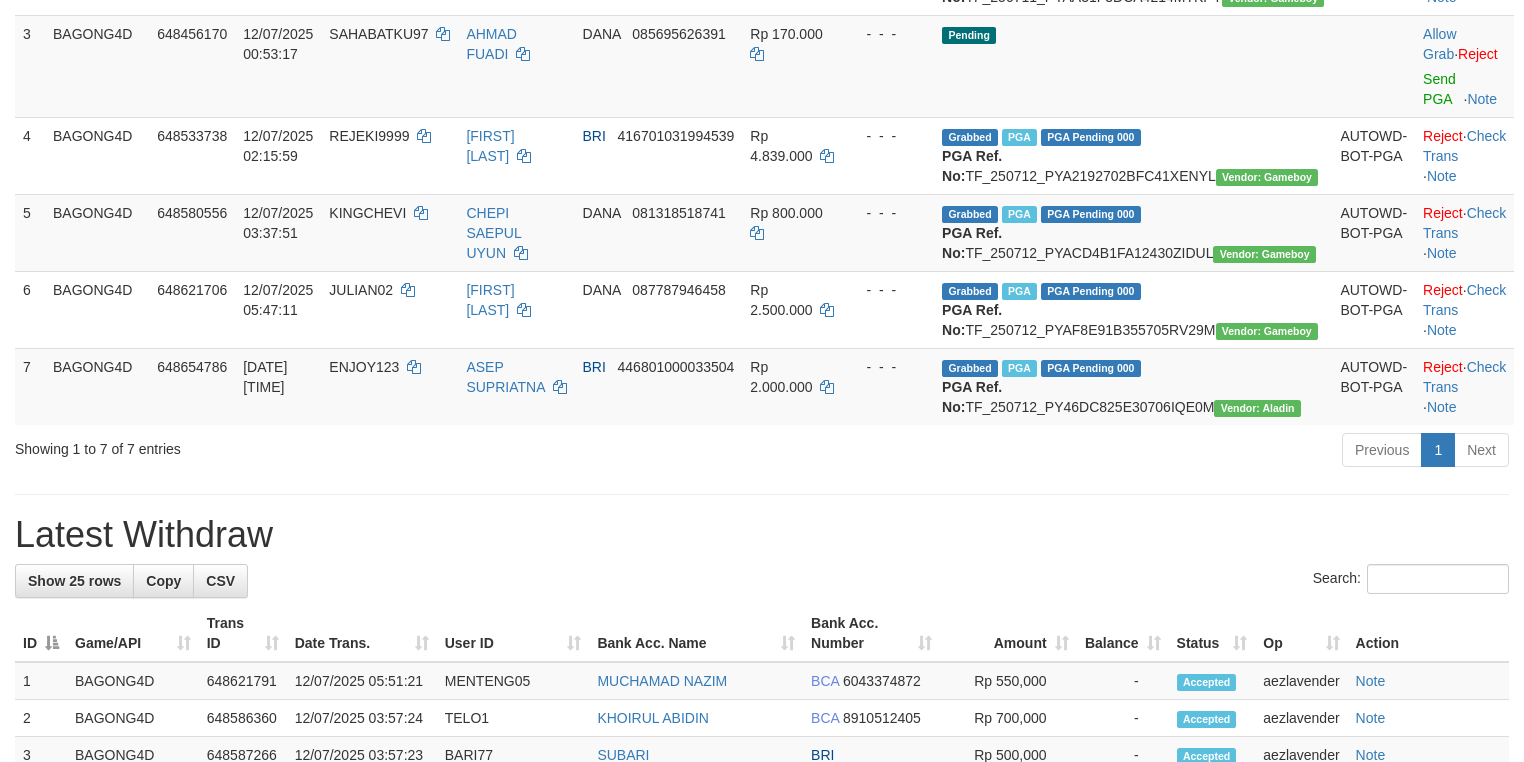 scroll, scrollTop: 533, scrollLeft: 0, axis: vertical 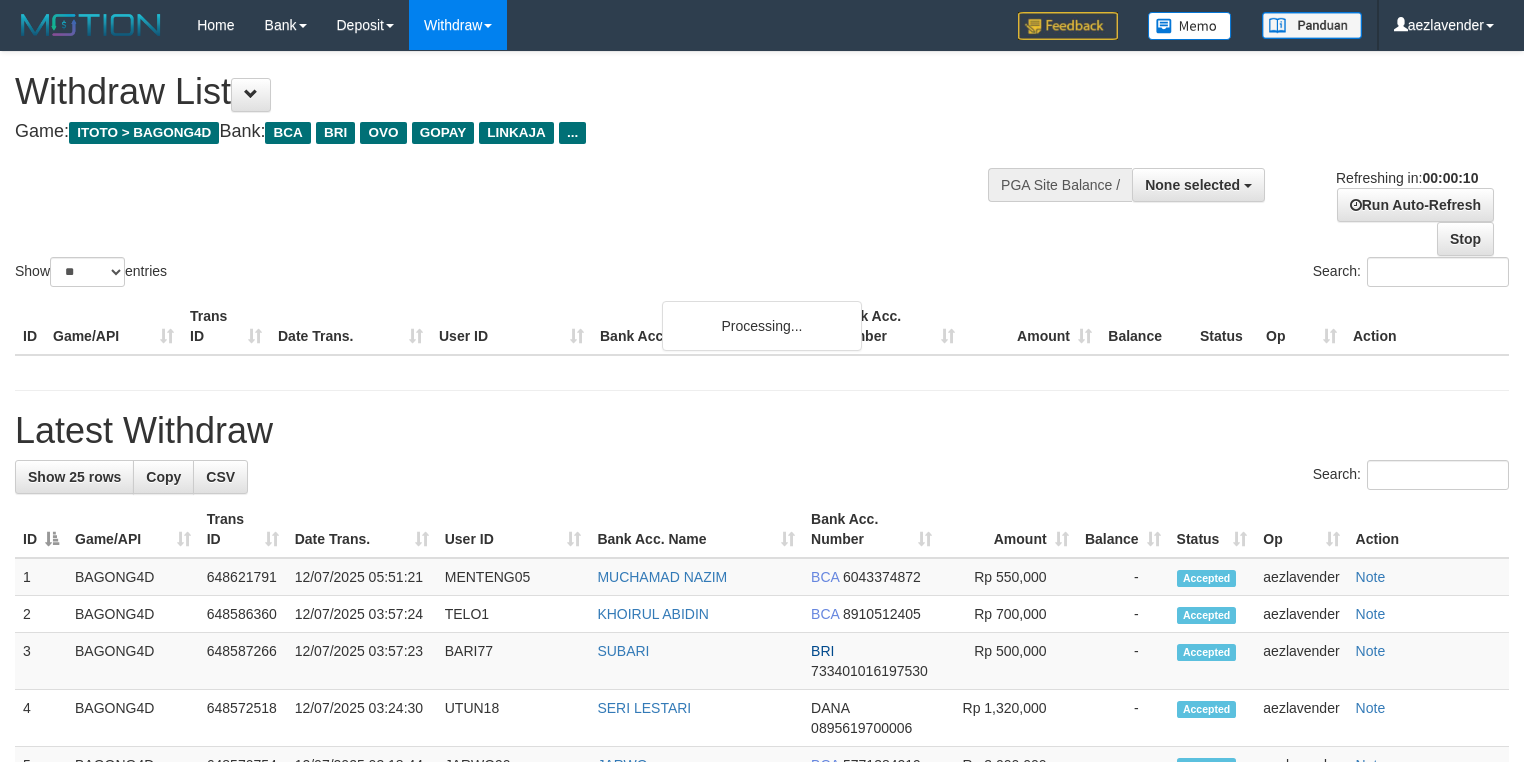 select 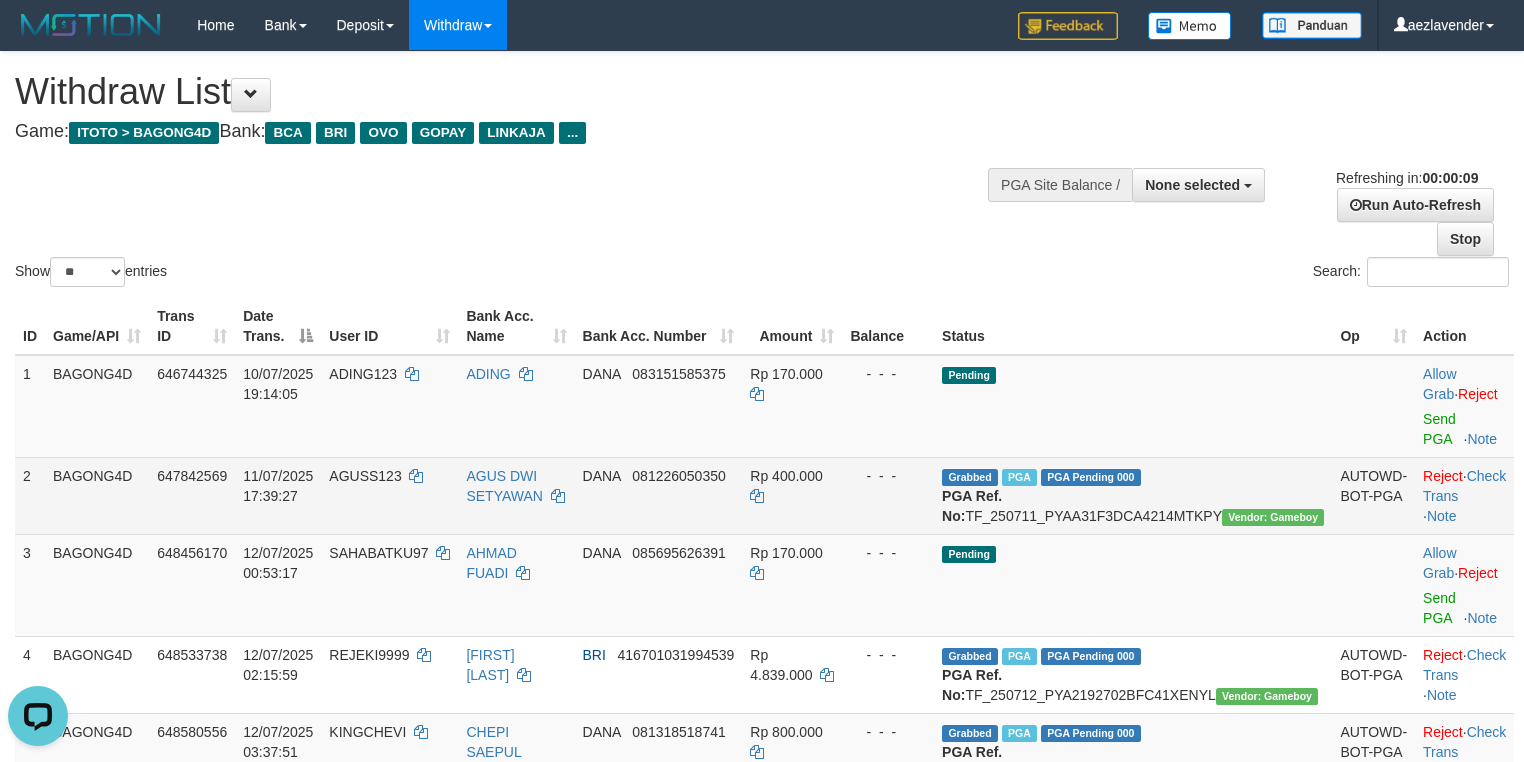 scroll, scrollTop: 0, scrollLeft: 0, axis: both 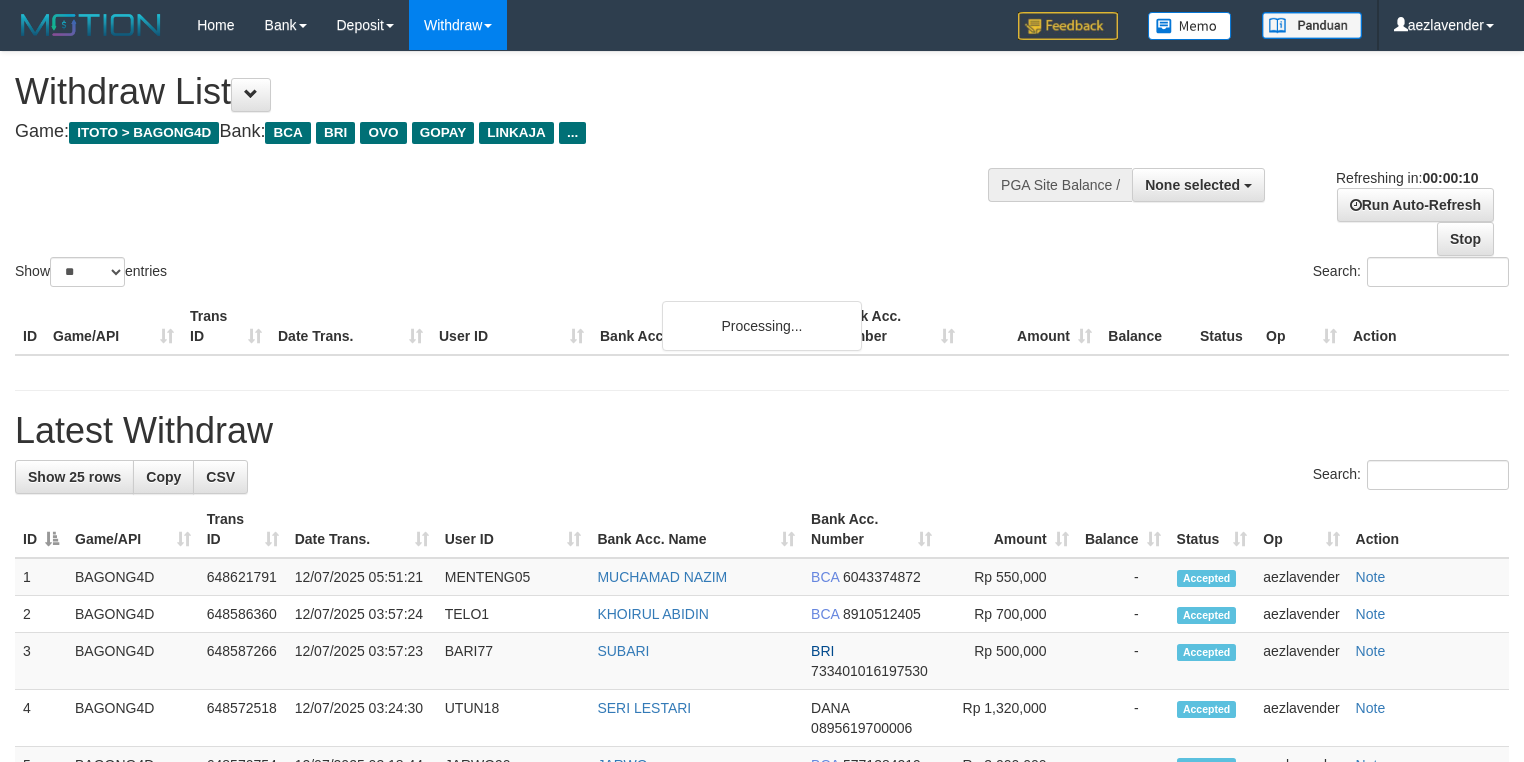 select 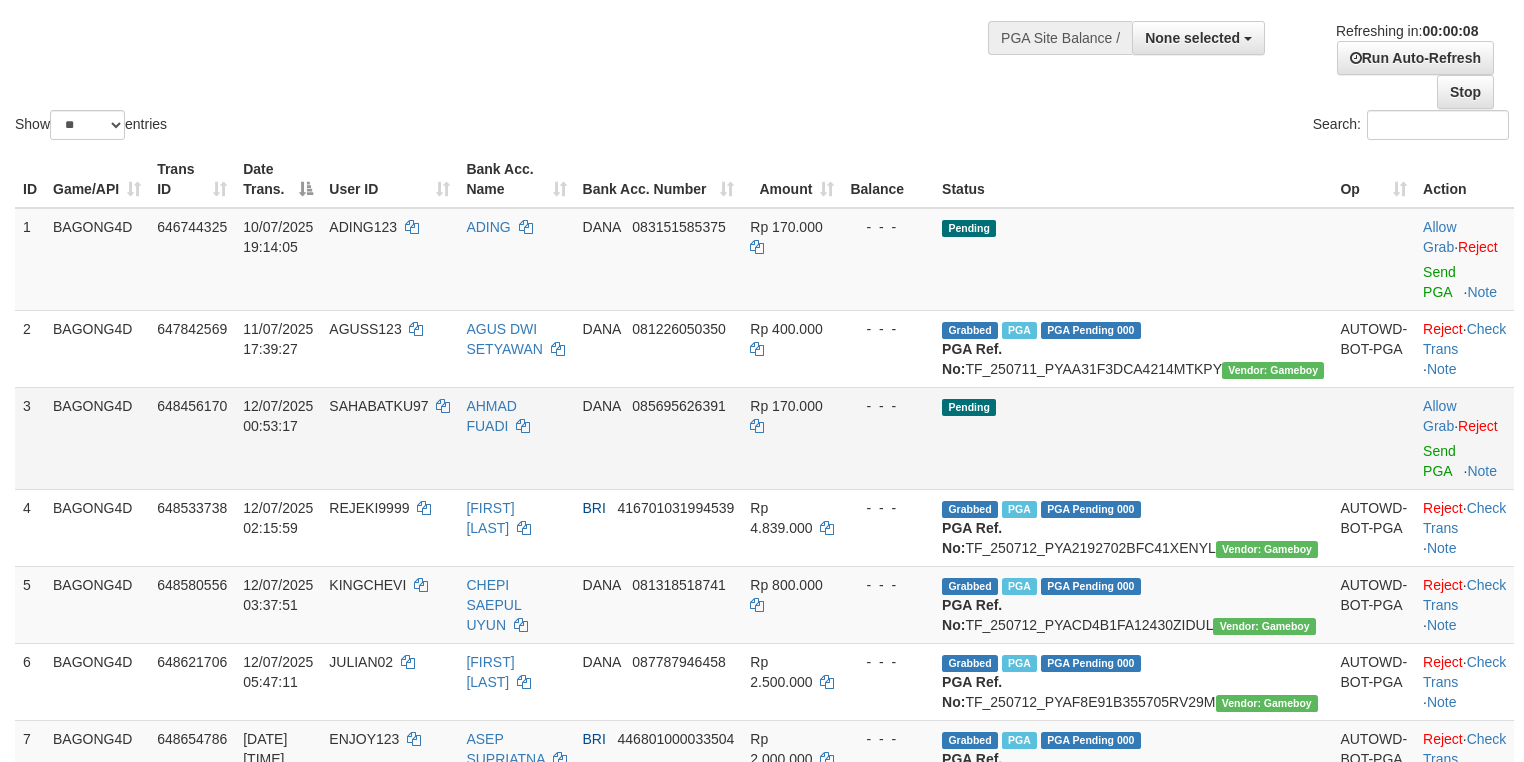 scroll, scrollTop: 498, scrollLeft: 0, axis: vertical 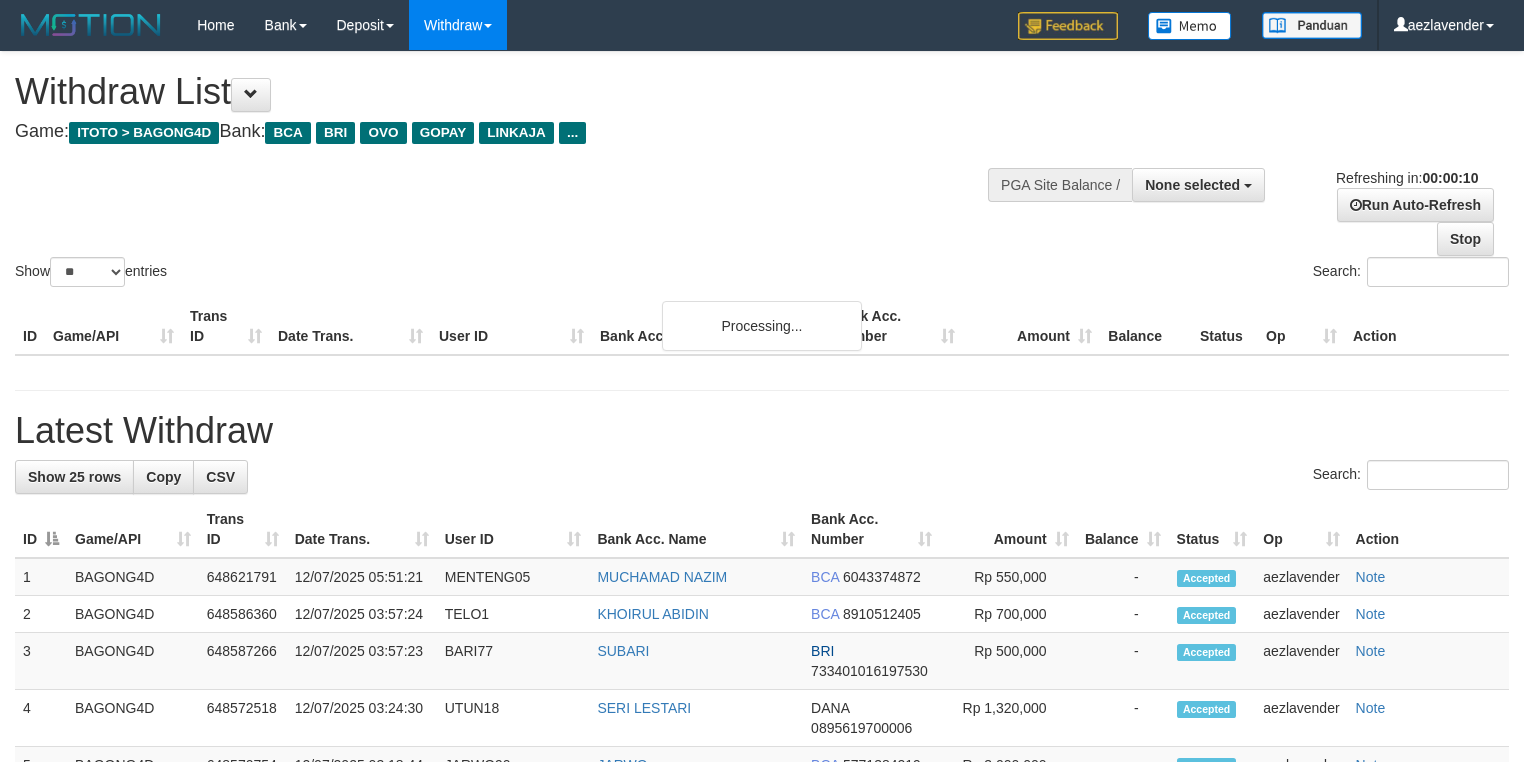 select 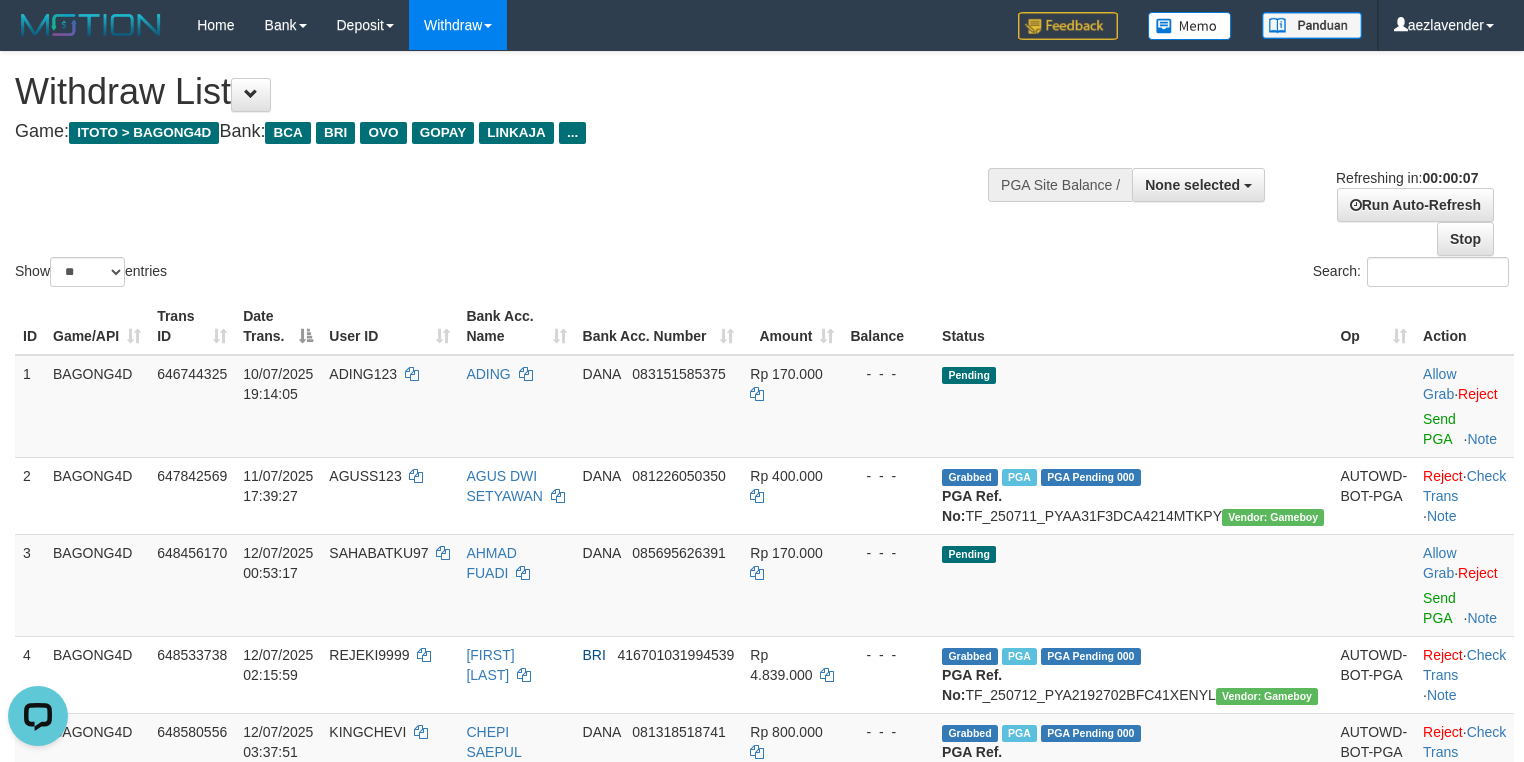 scroll, scrollTop: 0, scrollLeft: 0, axis: both 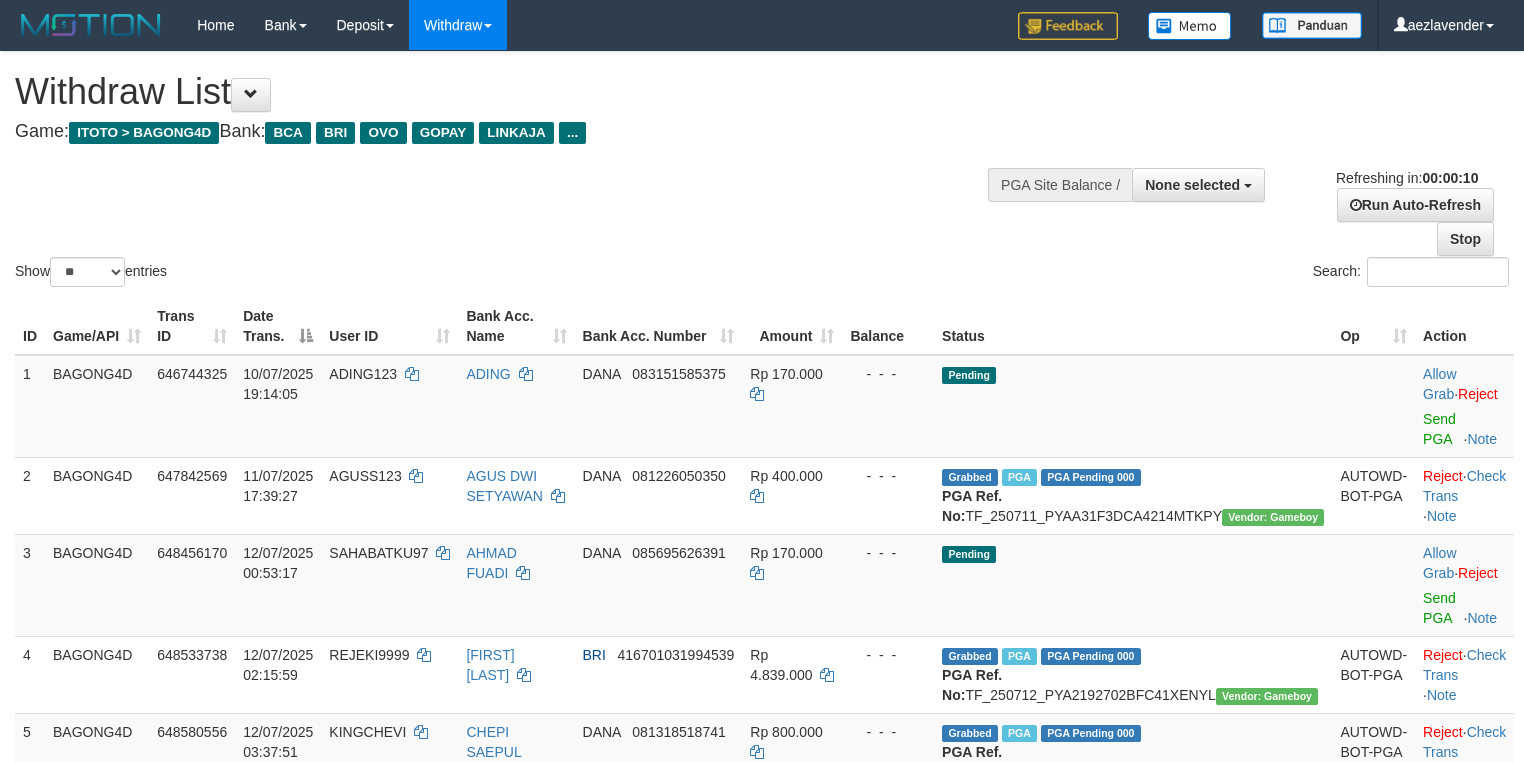 select 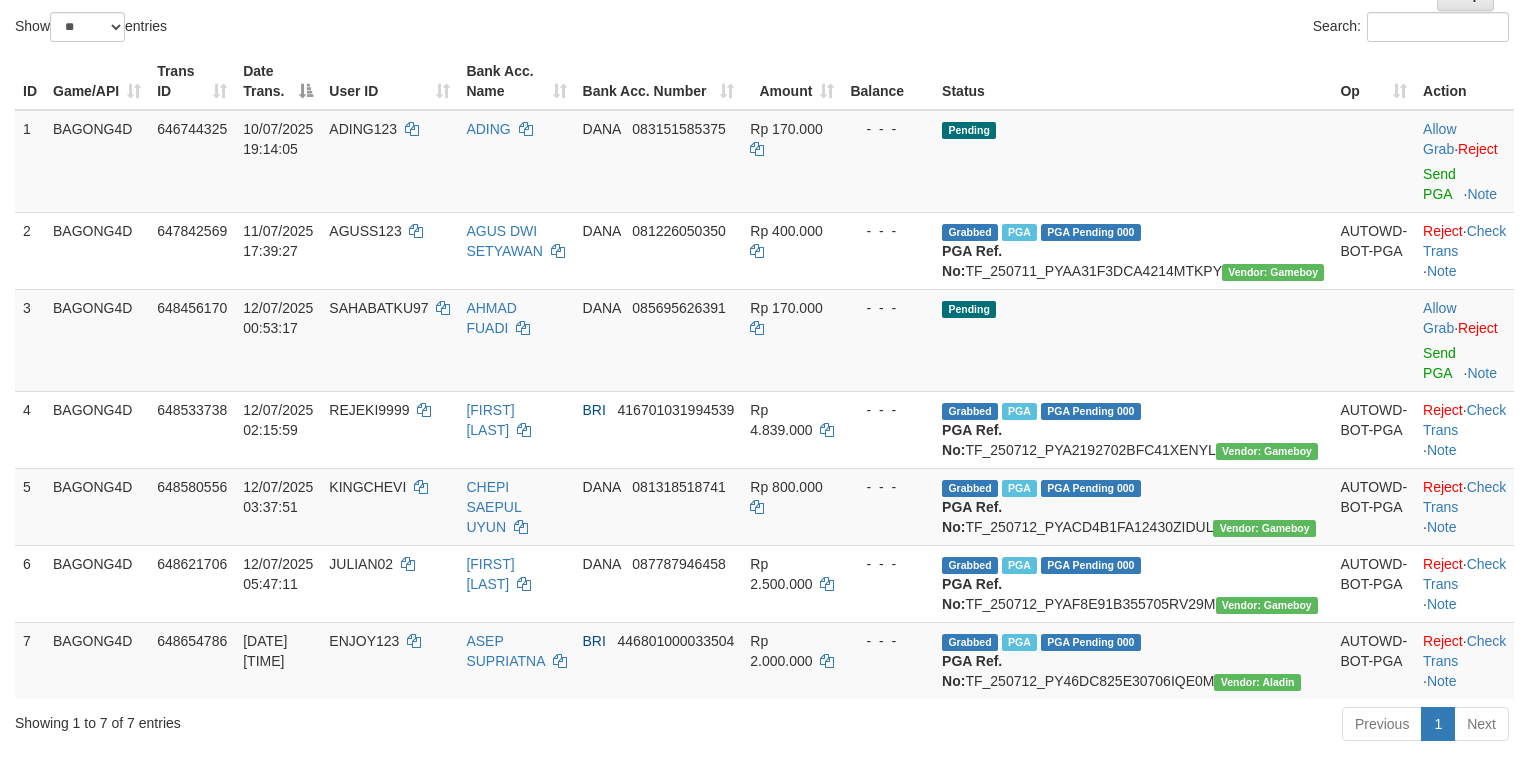 scroll, scrollTop: 533, scrollLeft: 0, axis: vertical 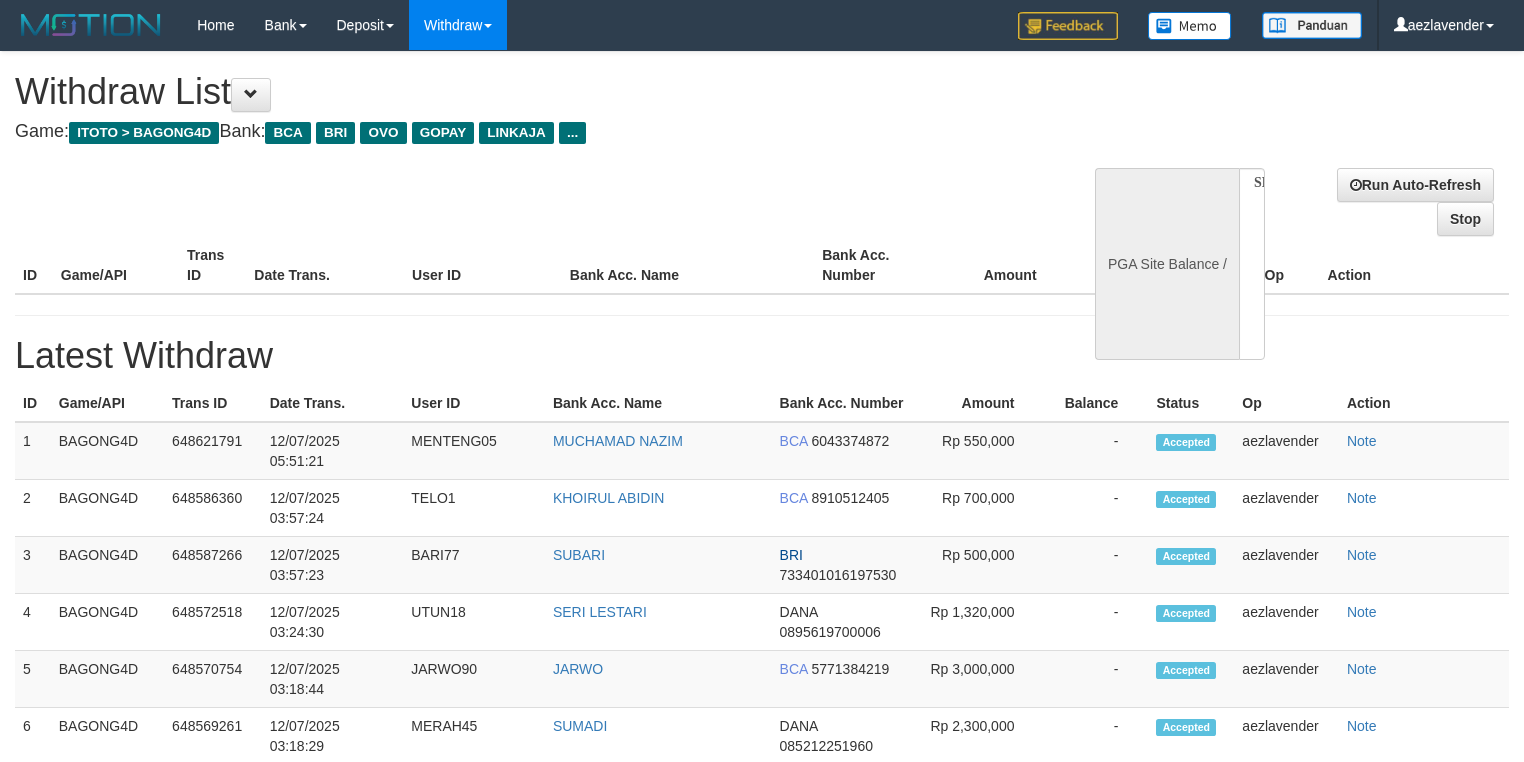 select 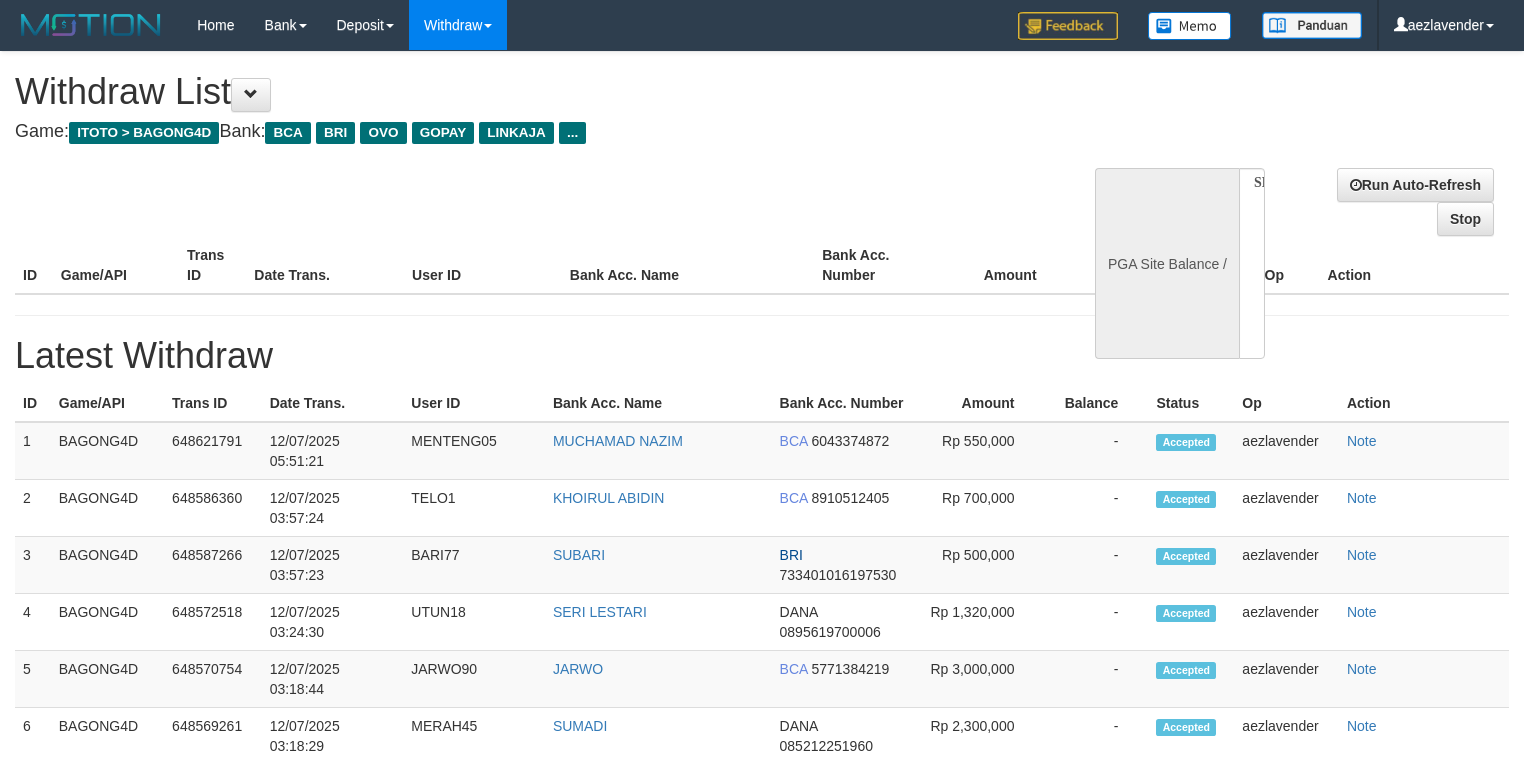 scroll, scrollTop: 0, scrollLeft: 0, axis: both 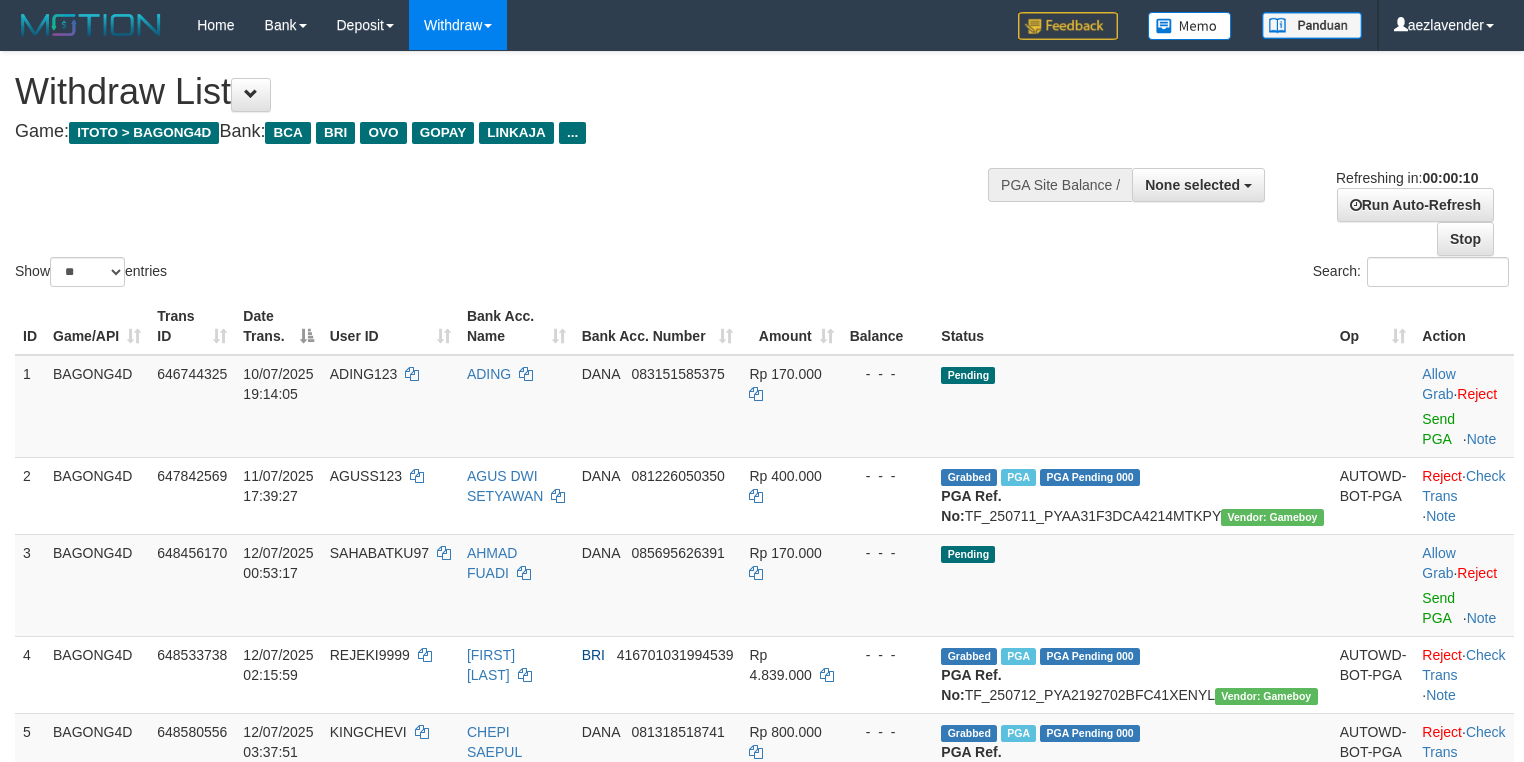 select 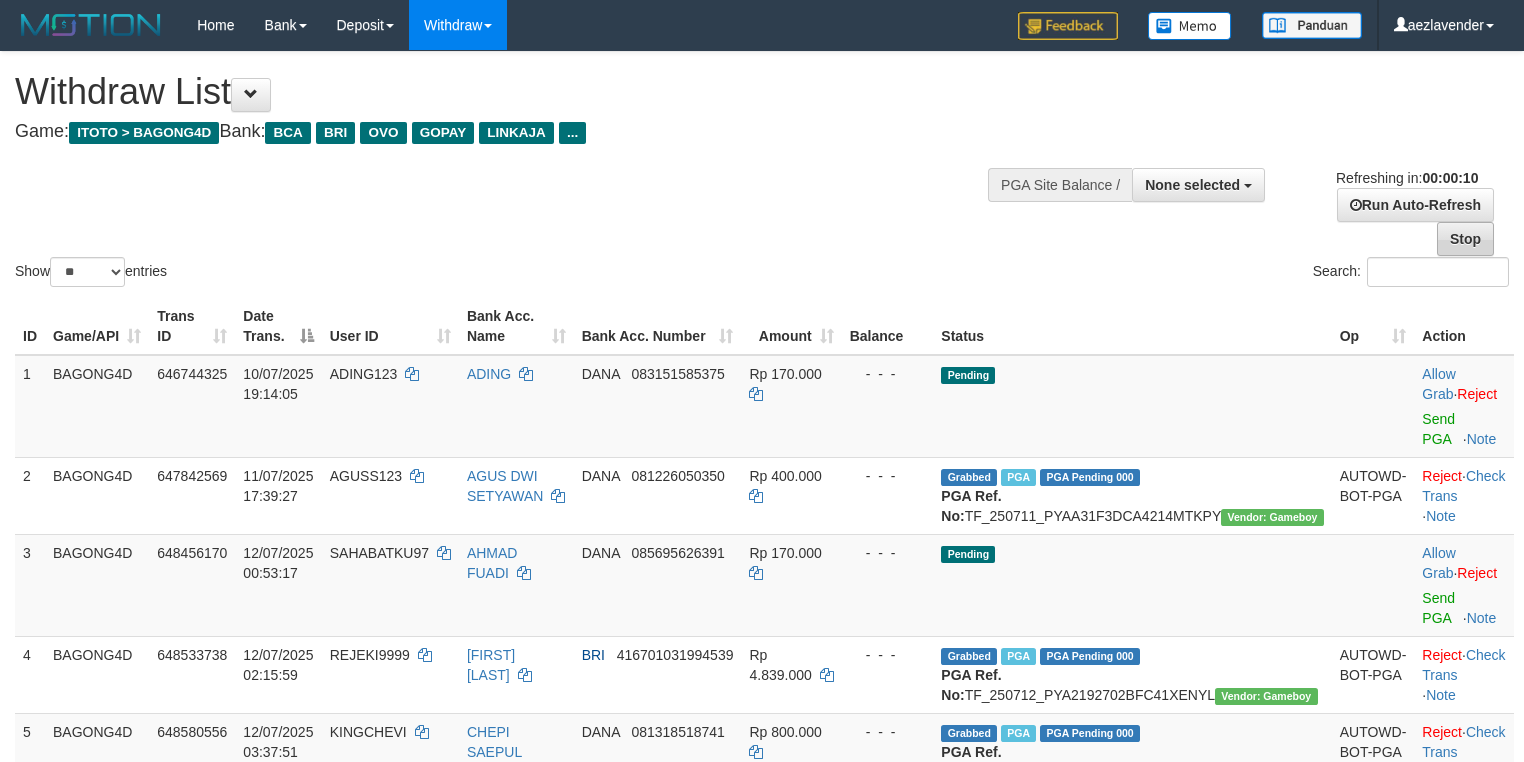 scroll, scrollTop: 0, scrollLeft: 0, axis: both 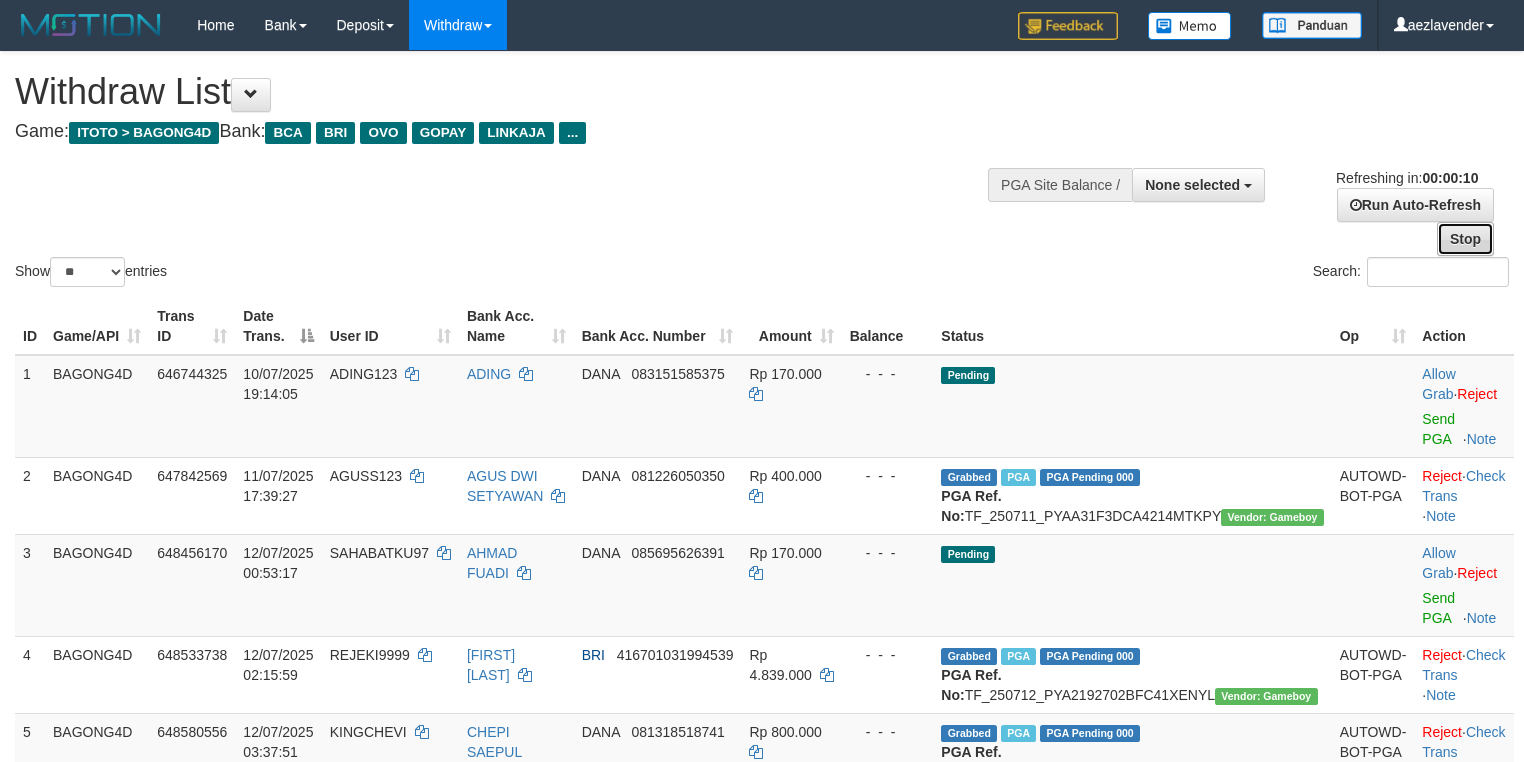 click on "Stop" at bounding box center (1465, 239) 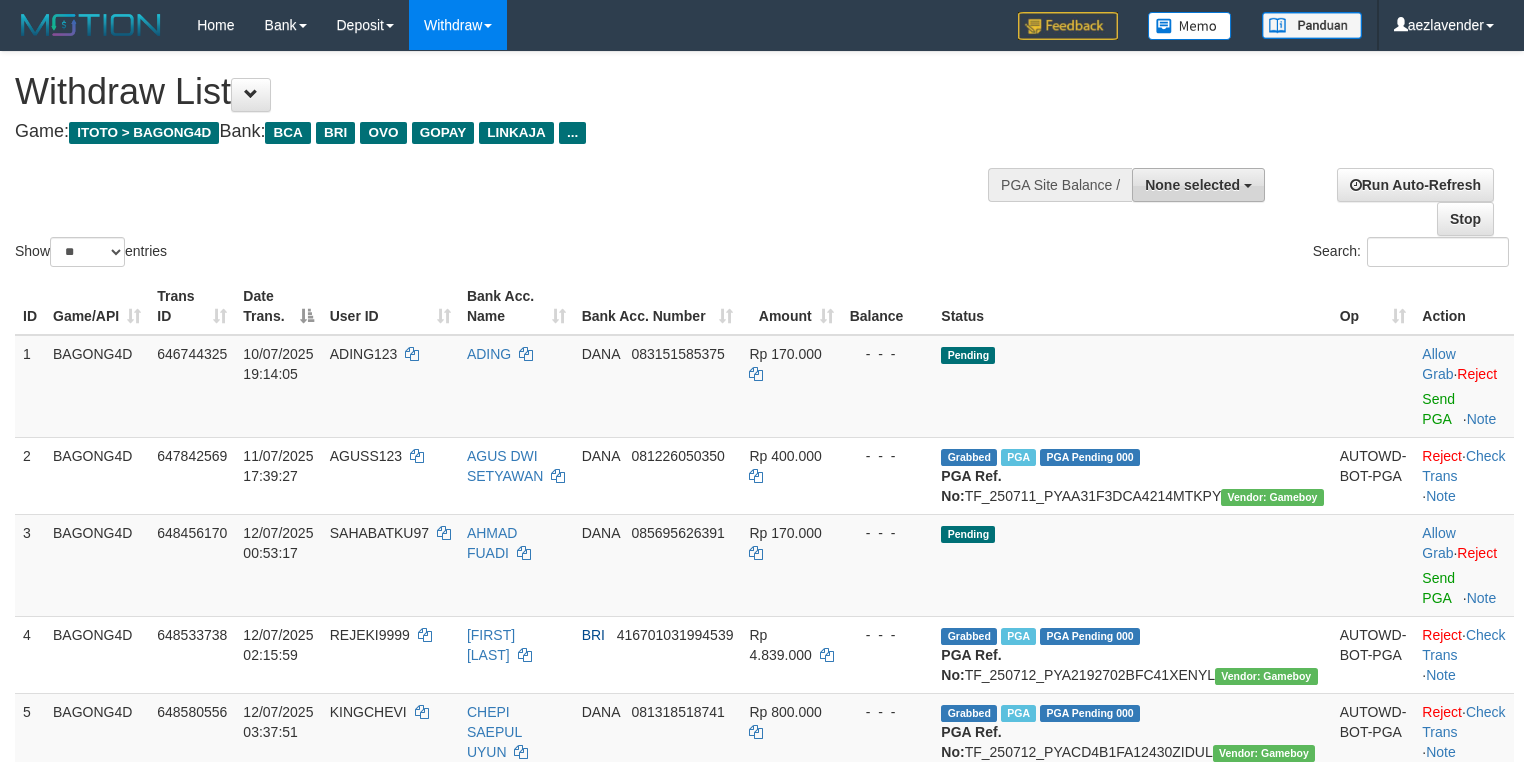 click on "None selected" at bounding box center [1192, 185] 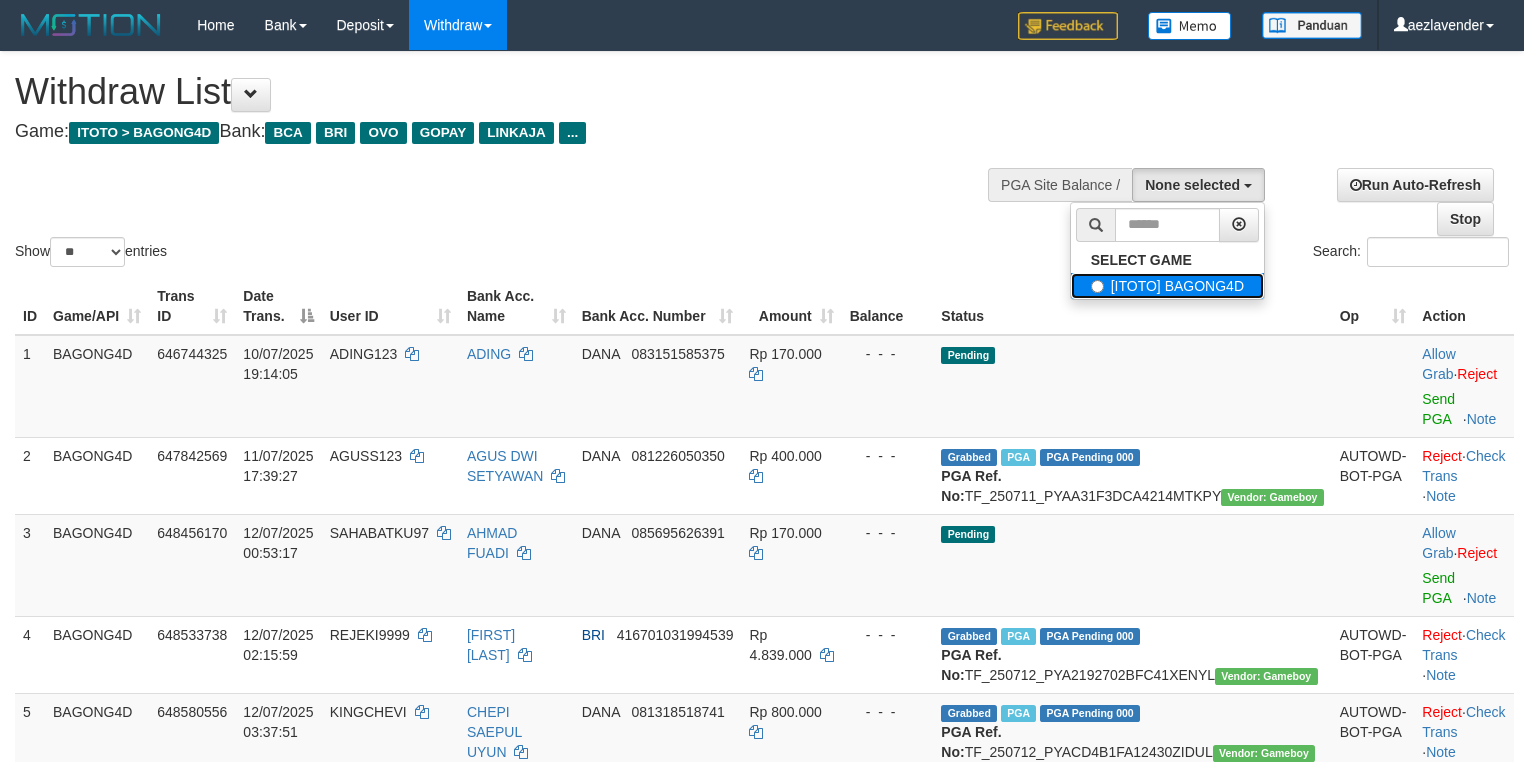 click on "[ITOTO] BAGONG4D" at bounding box center [1167, 286] 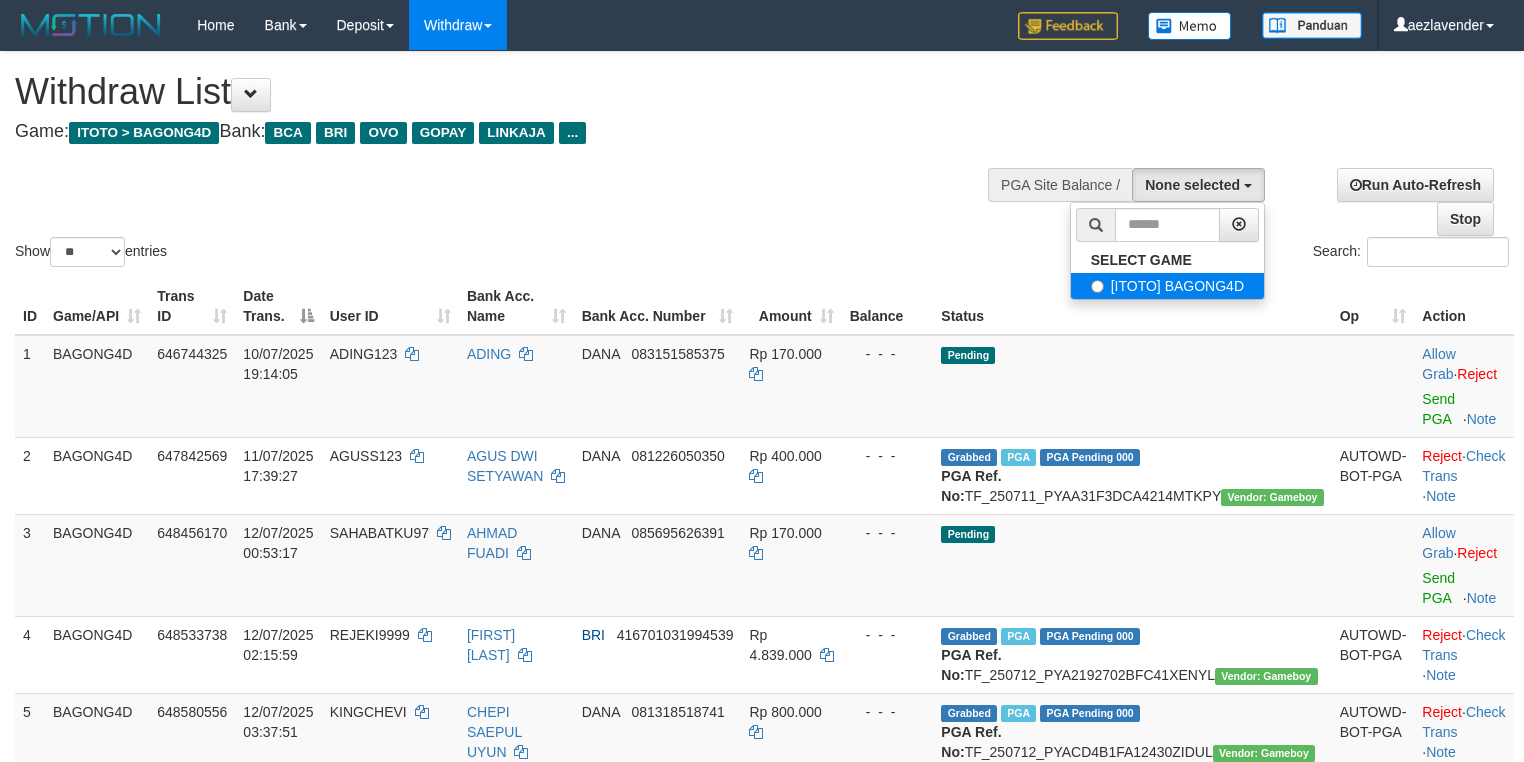 select on "***" 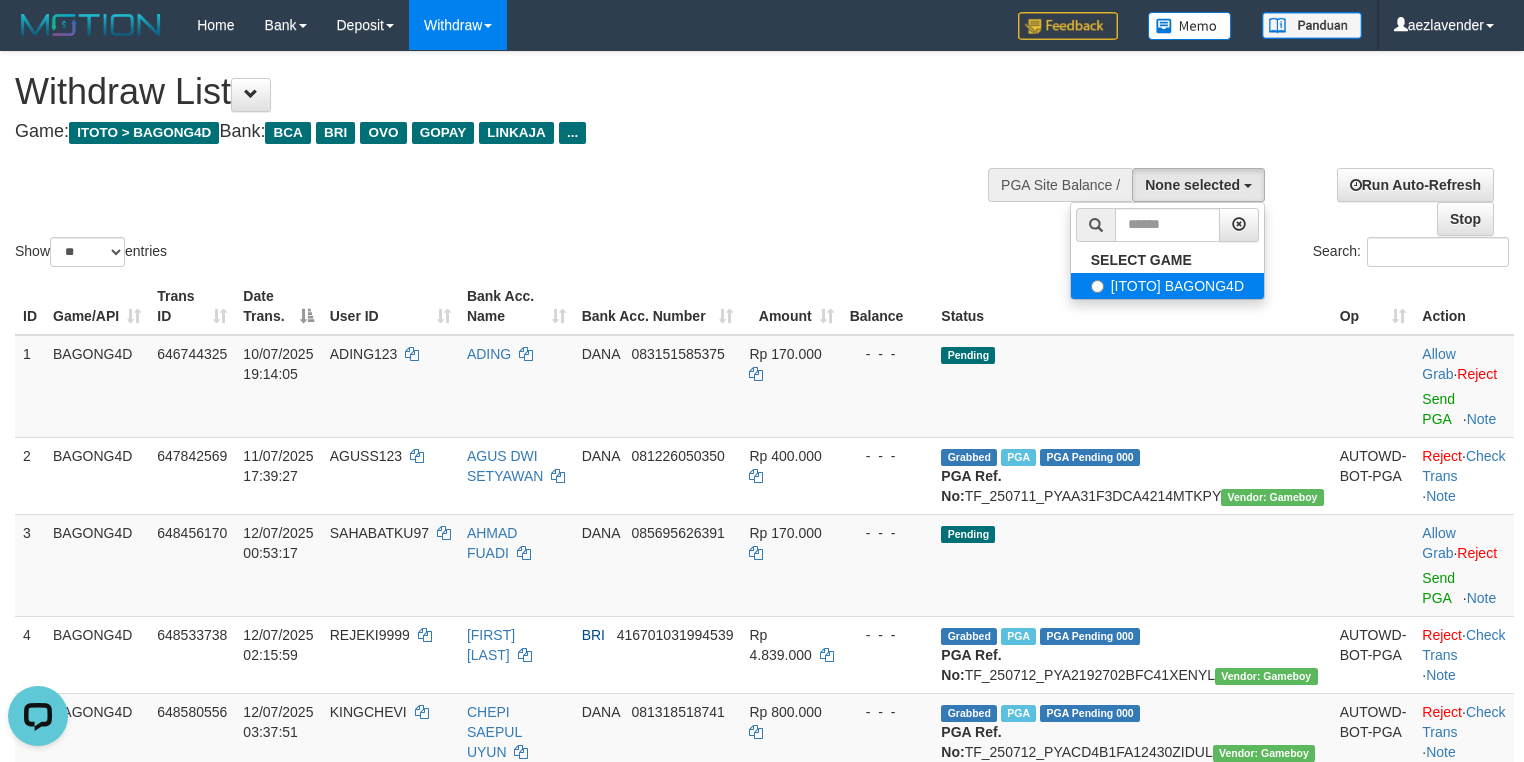scroll, scrollTop: 0, scrollLeft: 0, axis: both 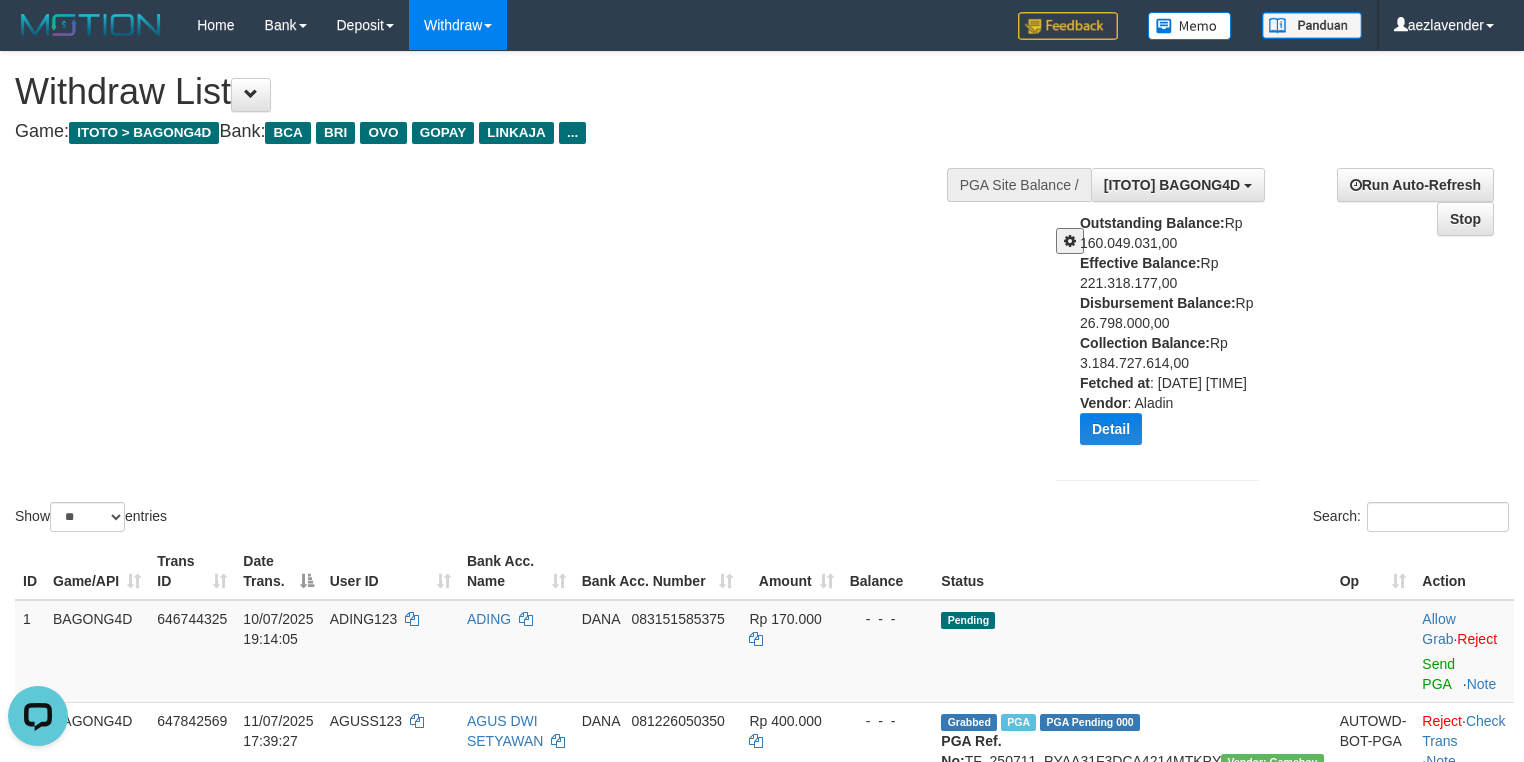 click on "Outstanding Balance:  Rp [NUMBER]
Effective Balance:  Rp [NUMBER]
Disbursement Balance:  Rp [NUMBER]
Collection Balance:  Rp [NUMBER]
Fetched at : [DATE] [TIME]
Vendor : Aladin
Detail
Vendor Name
Outstanding Balance
Effective Balance
Disbursment Balance
Collection Balance
No data found
Fetched at:   [DATE] [TIME]
Vendor:   Aladin
Transfer to Available Vendor" at bounding box center (1177, 336) 